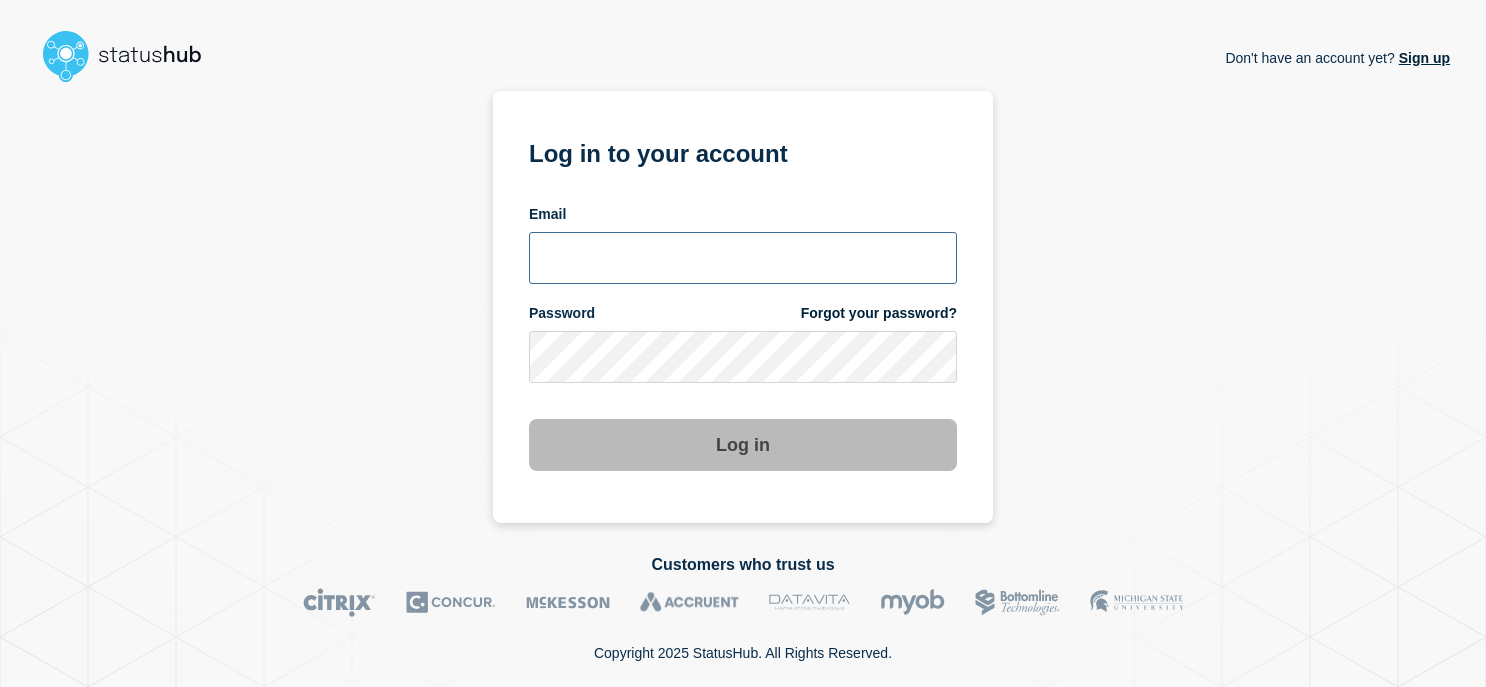 scroll, scrollTop: 0, scrollLeft: 0, axis: both 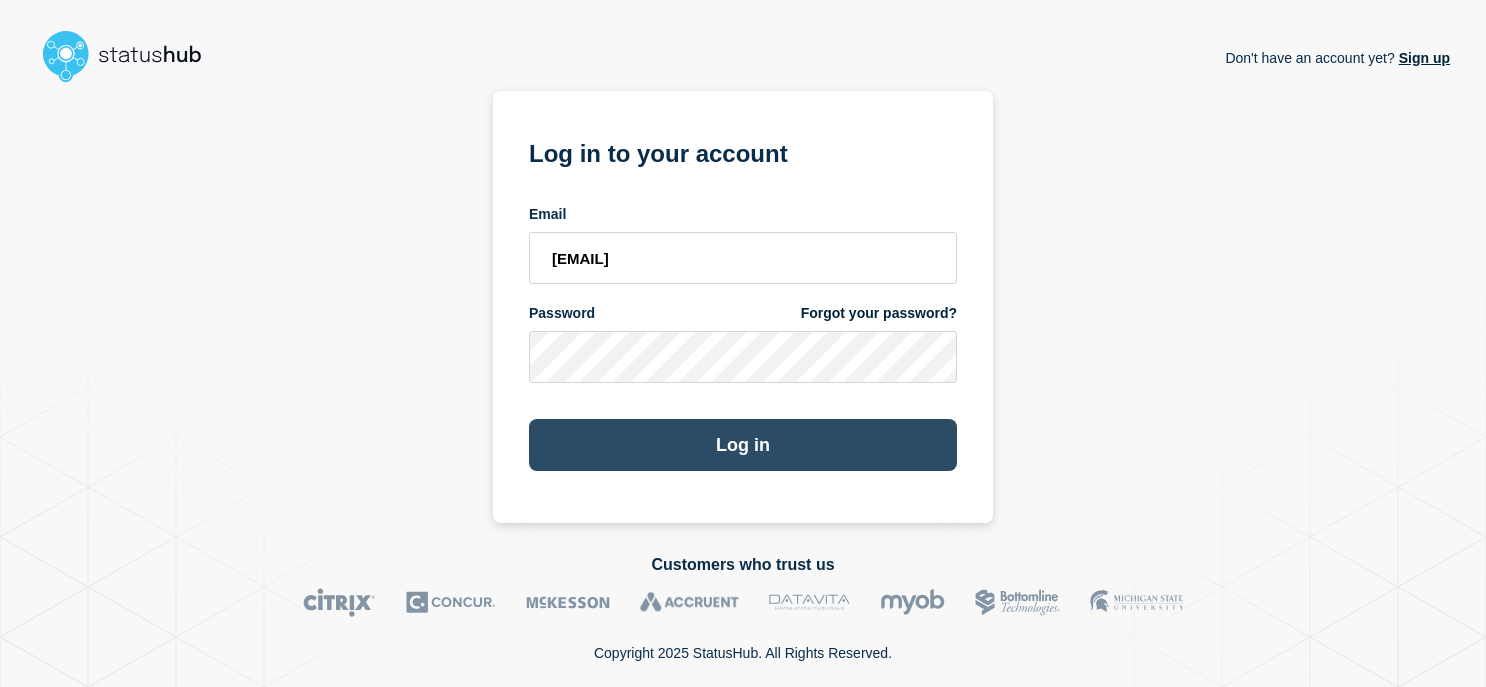 click on "Log in" at bounding box center (743, 445) 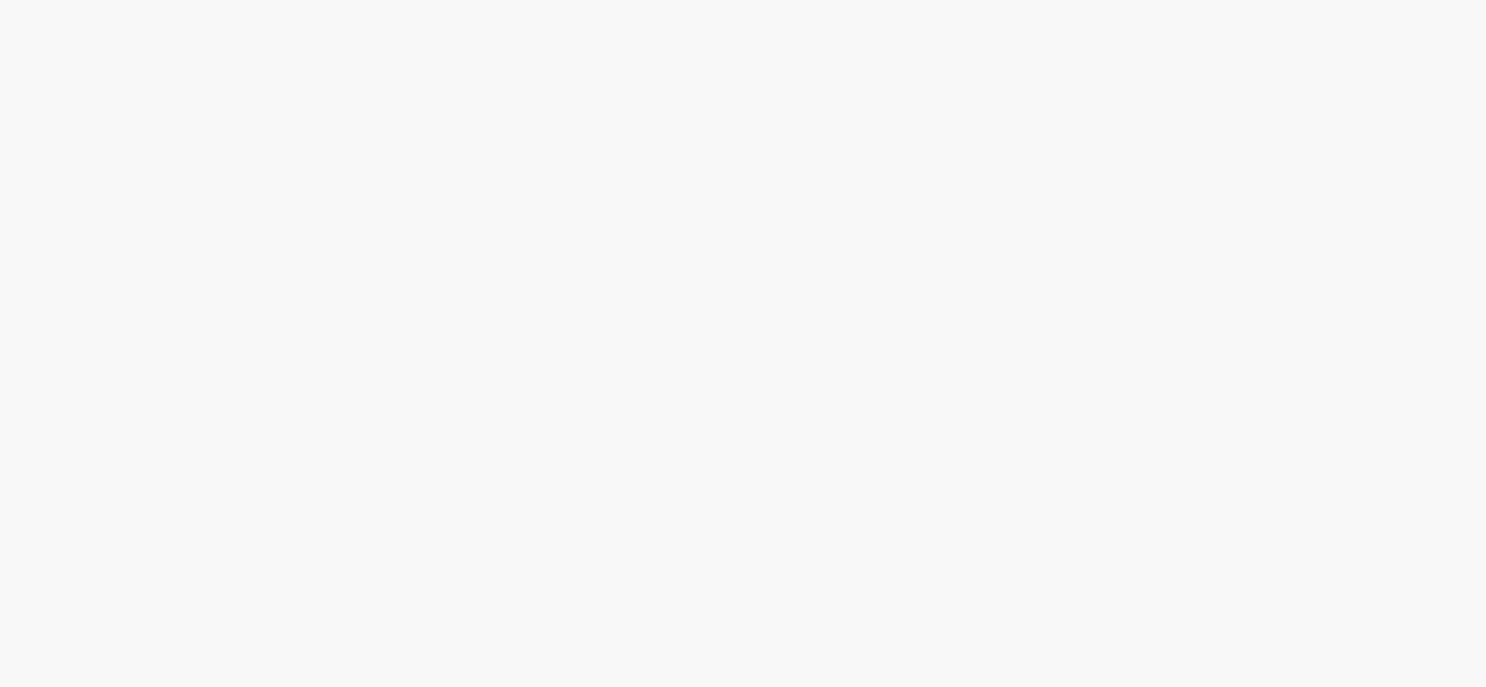 scroll, scrollTop: 0, scrollLeft: 0, axis: both 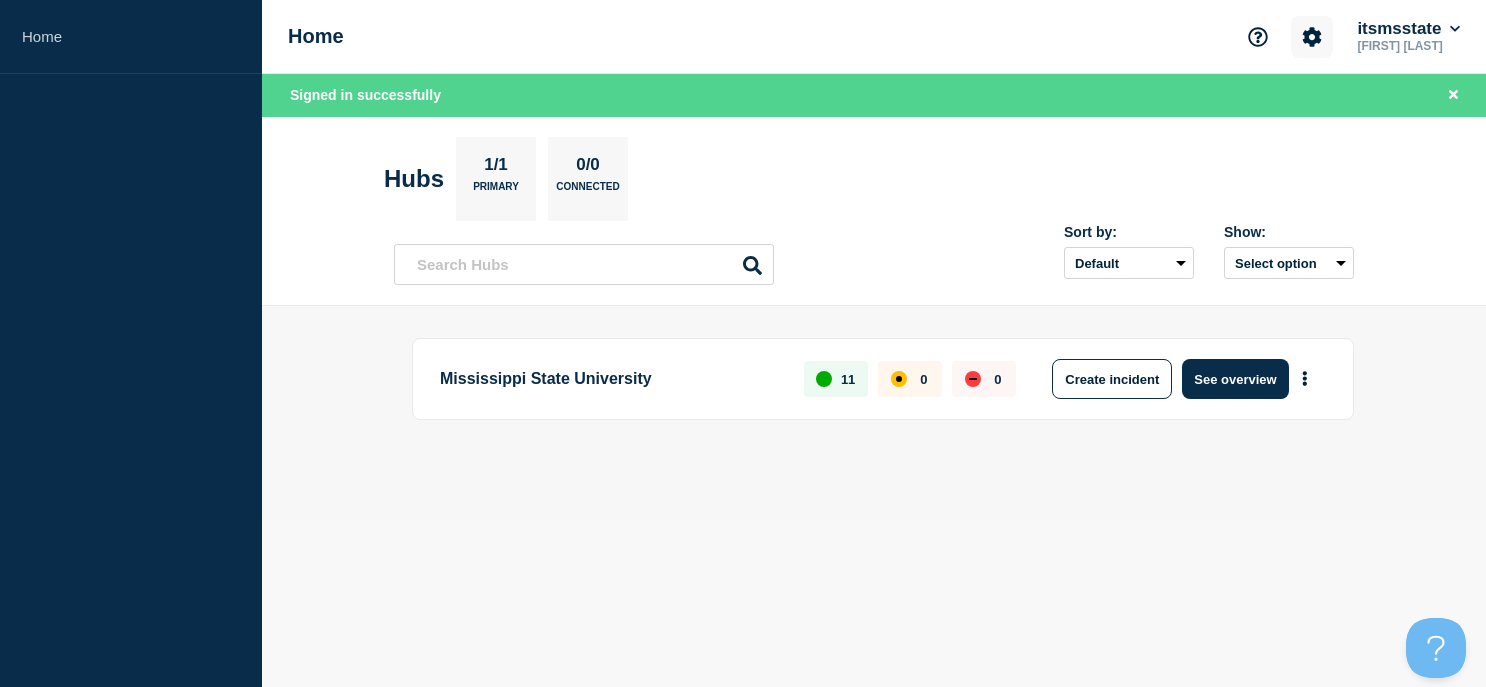 click 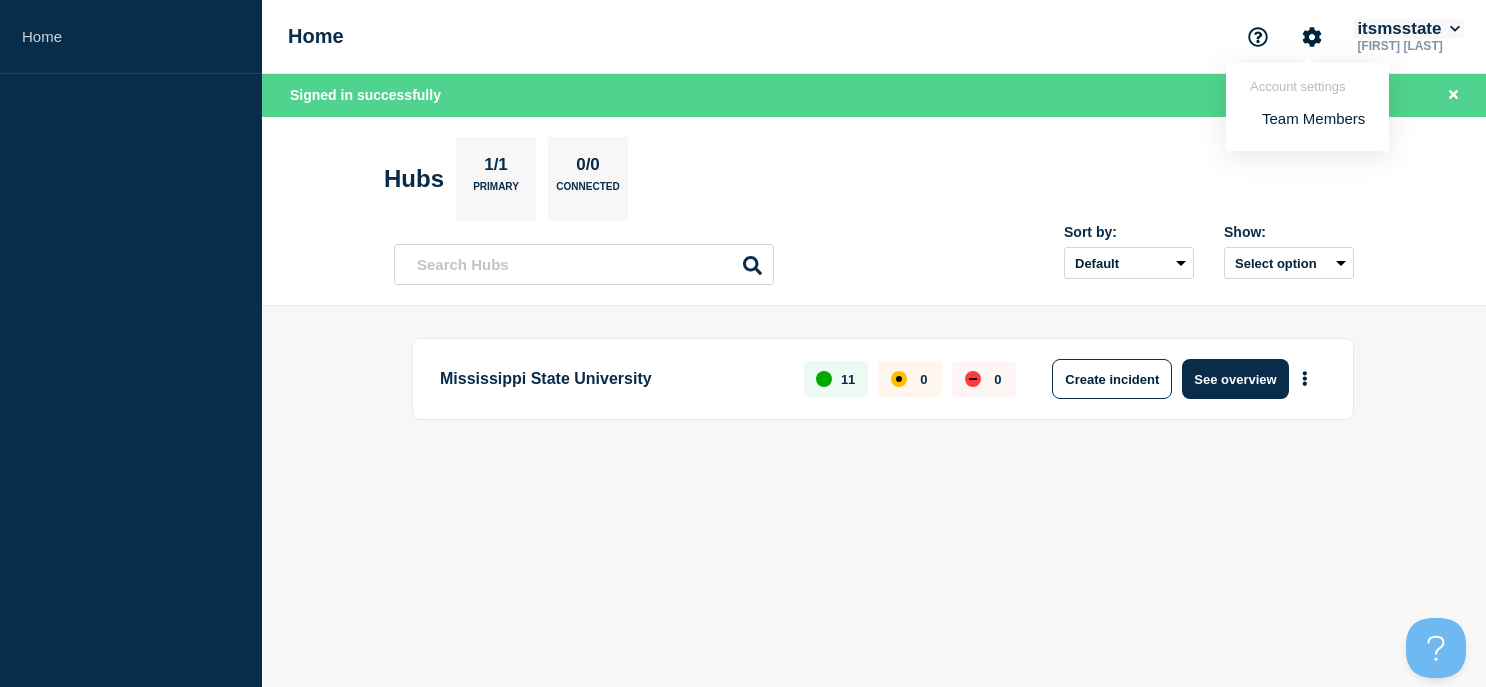 click on "itsmsstate" 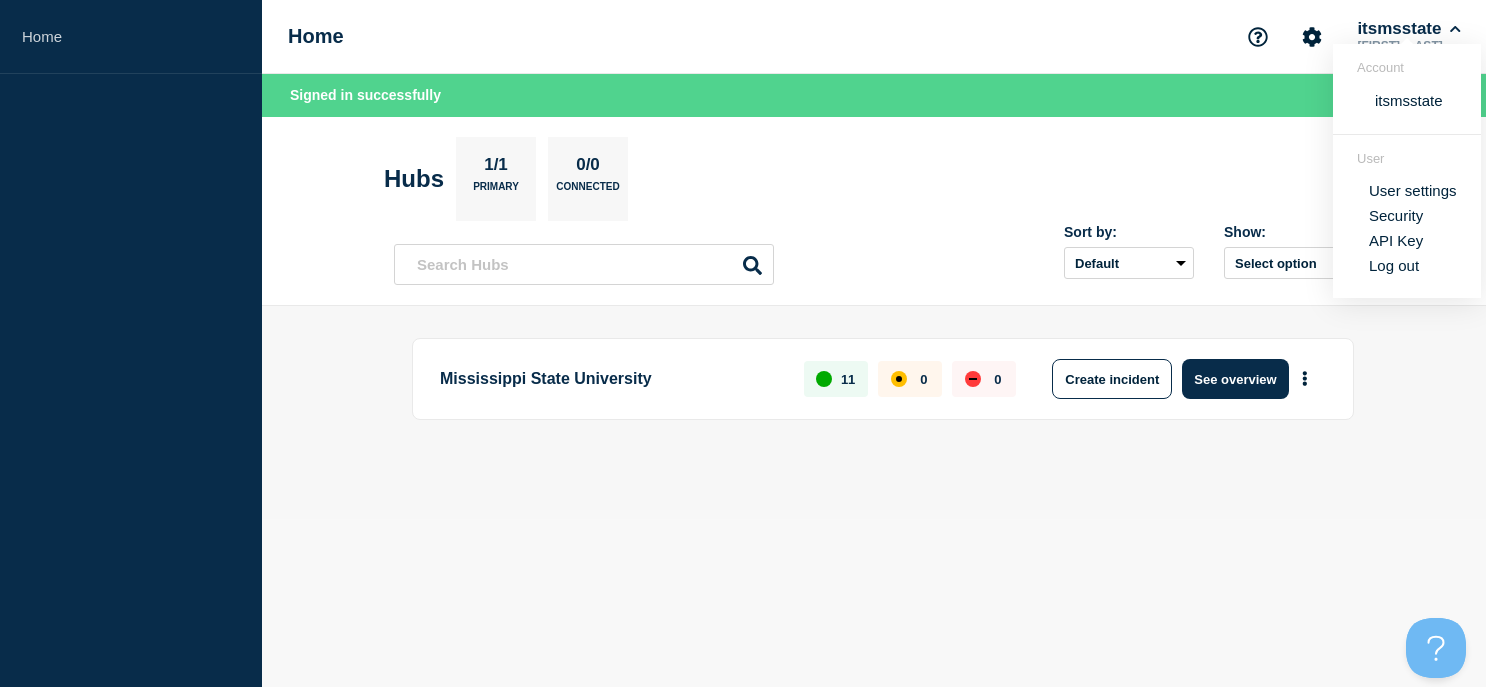 click on "Security" at bounding box center (1396, 215) 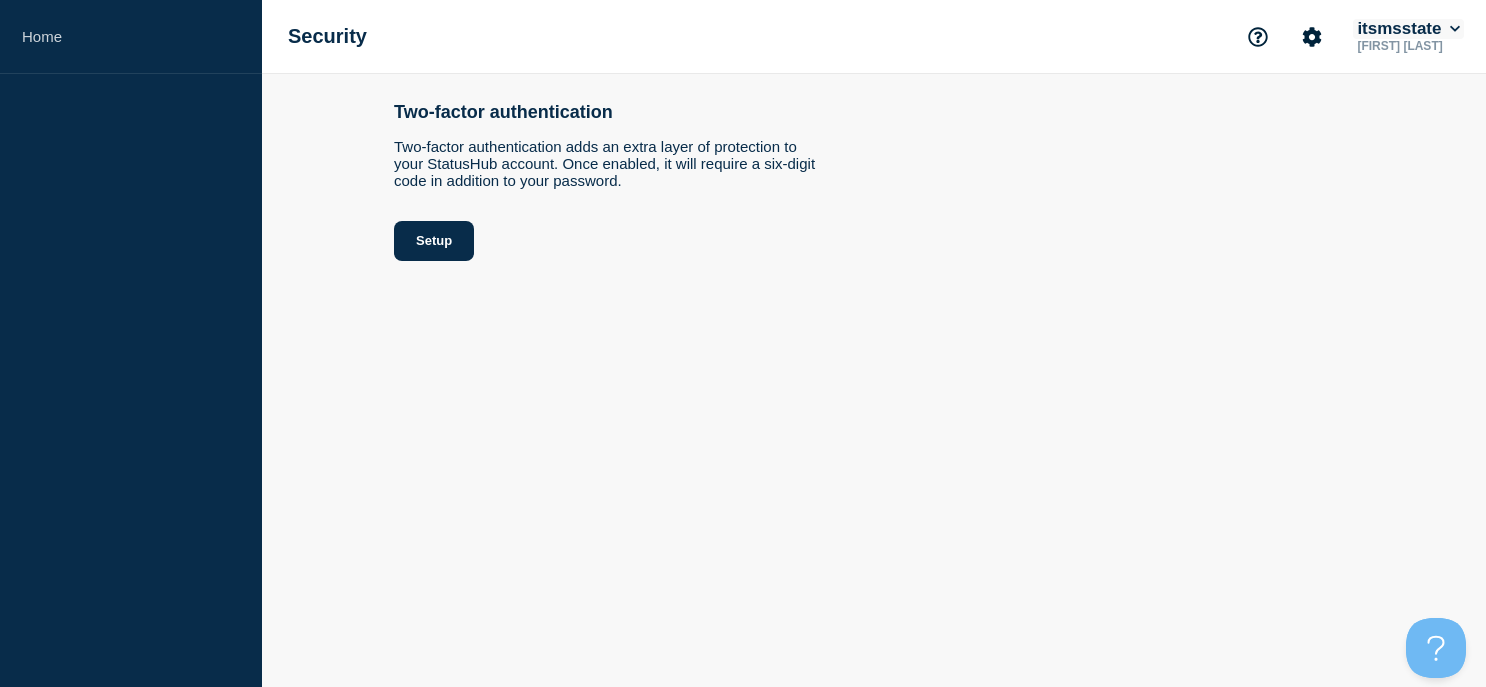 click on "itsmsstate" 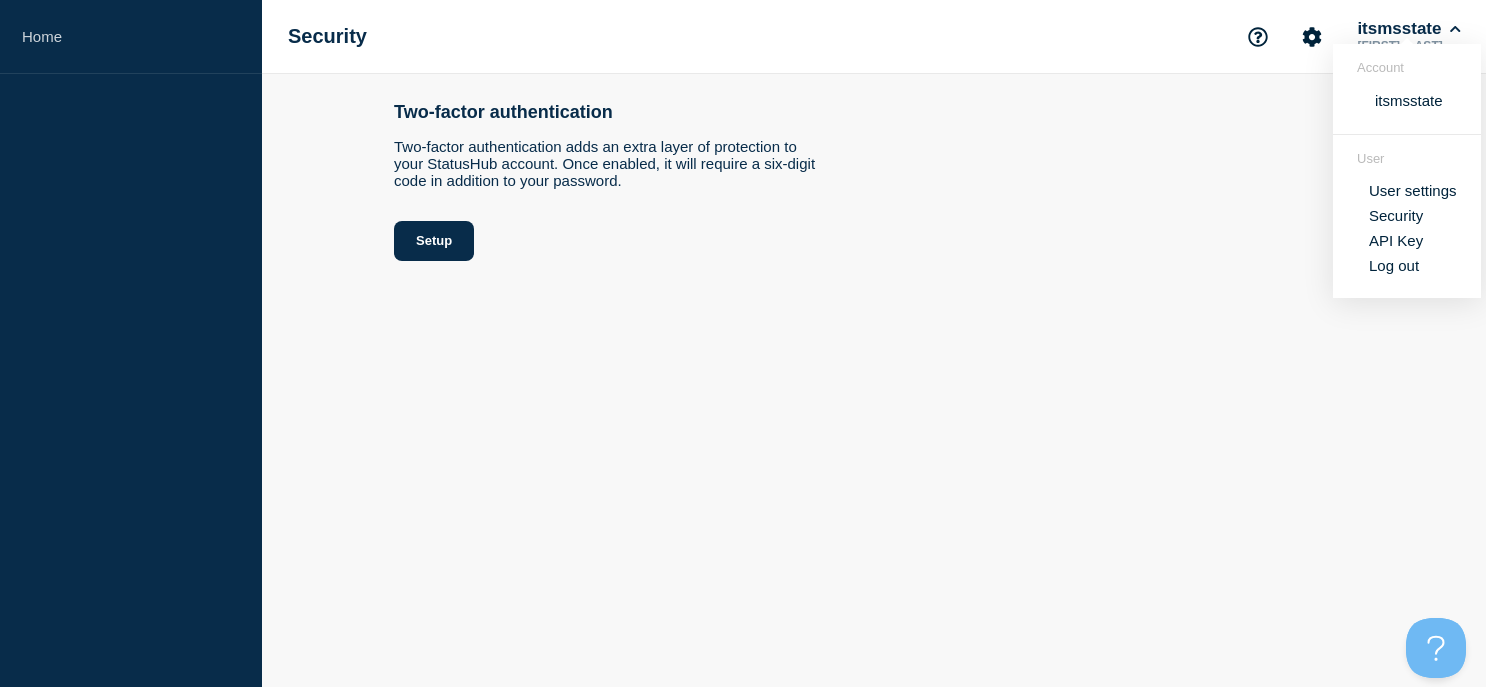 click on "User settings" at bounding box center [1413, 190] 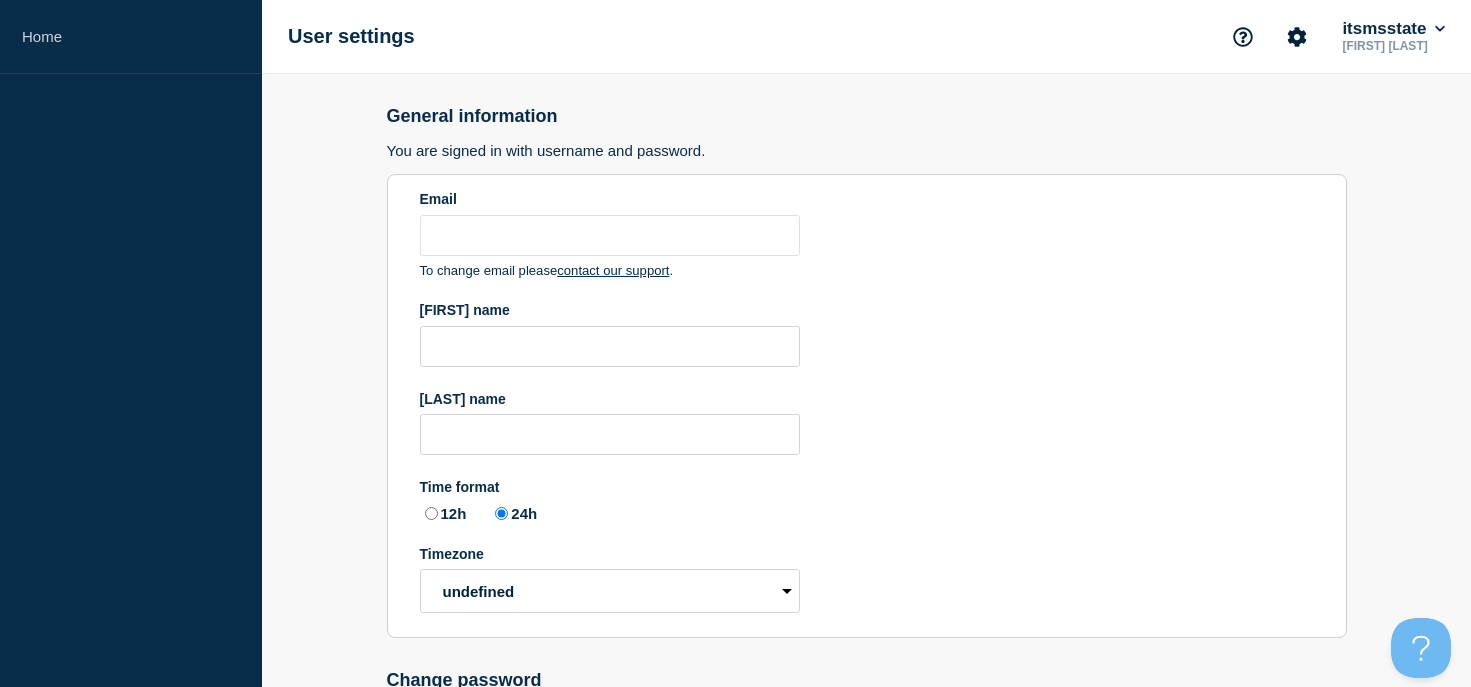 type on "[USERNAME]@example.com" 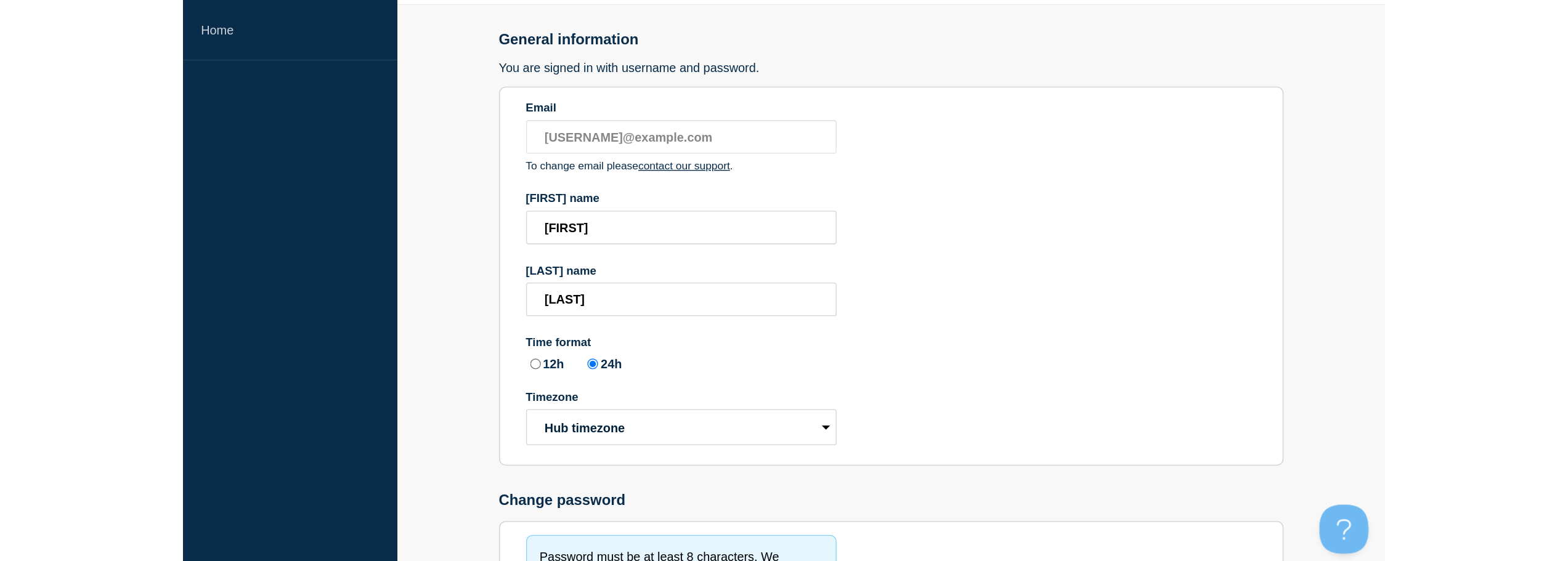 scroll, scrollTop: 0, scrollLeft: 0, axis: both 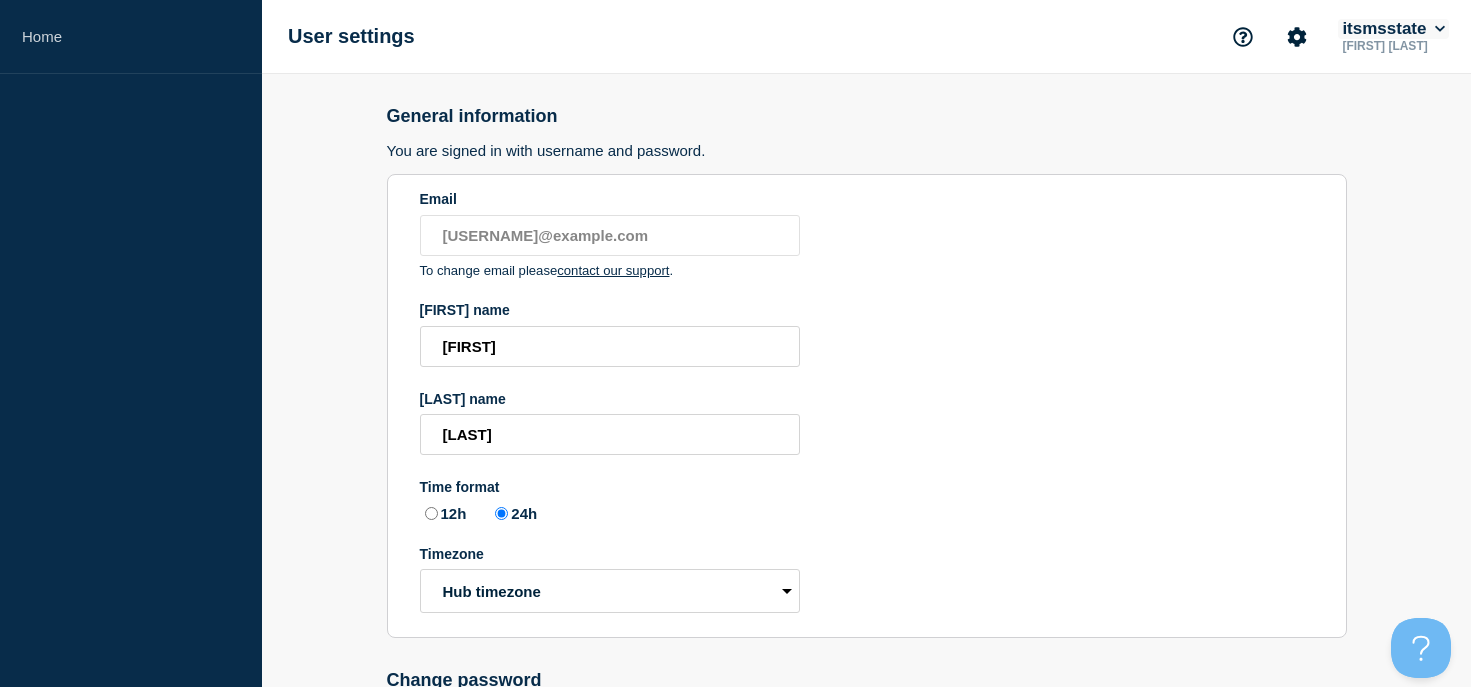 click on "itsmsstate" 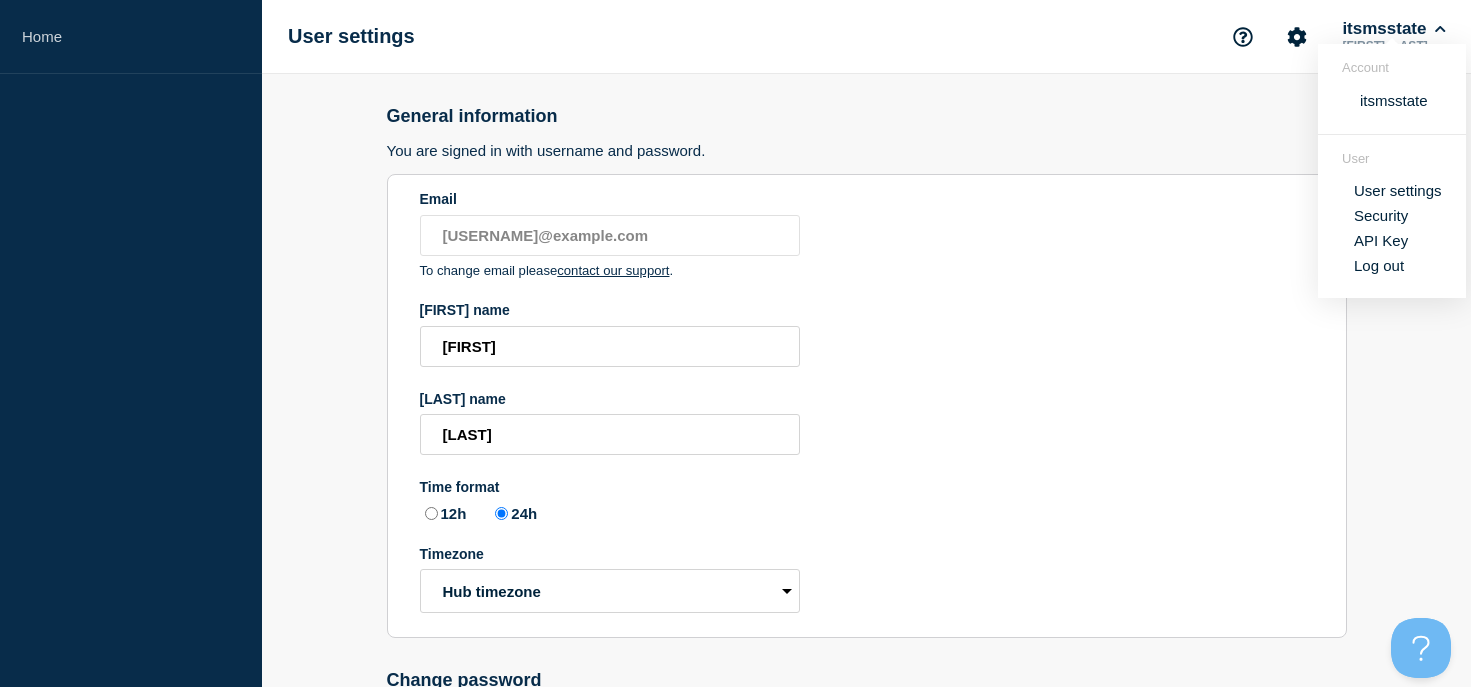 click on "Security" at bounding box center (1381, 215) 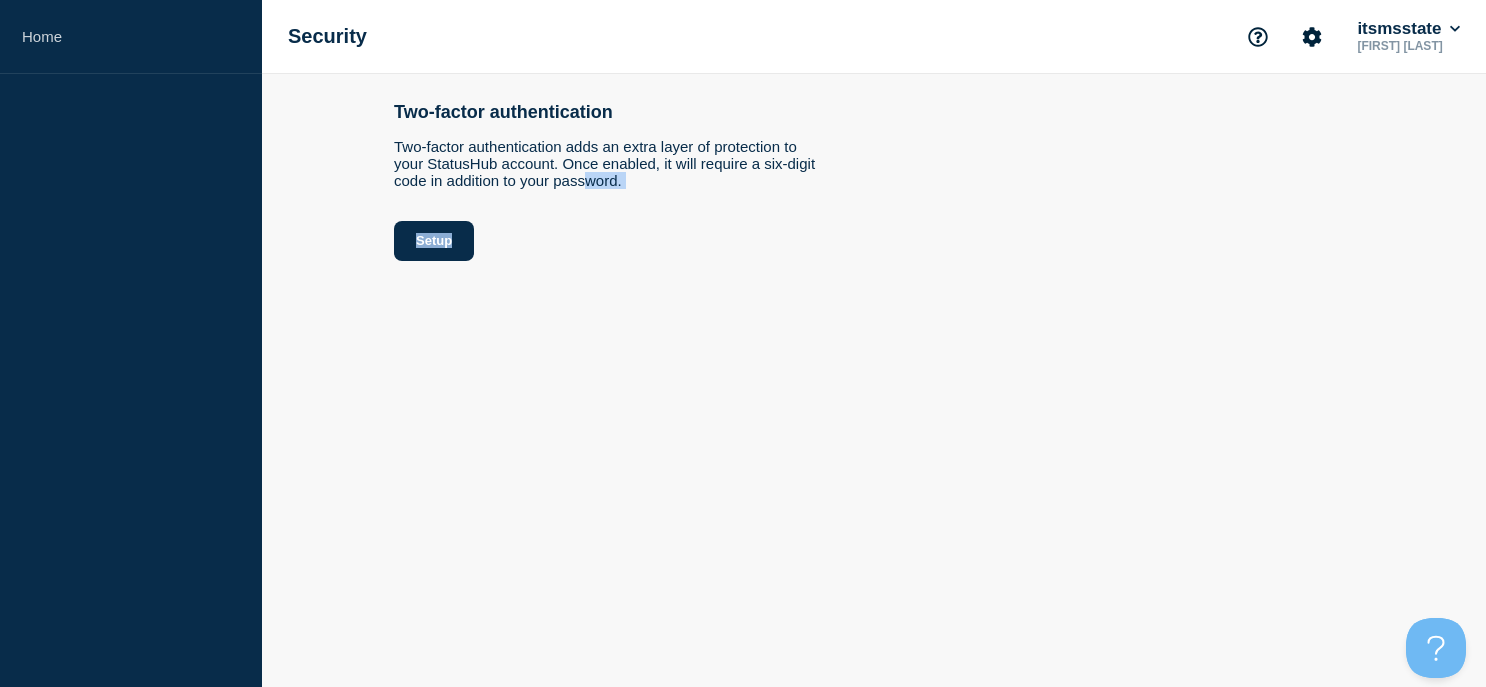 drag, startPoint x: 590, startPoint y: 172, endPoint x: 778, endPoint y: 193, distance: 189.16924 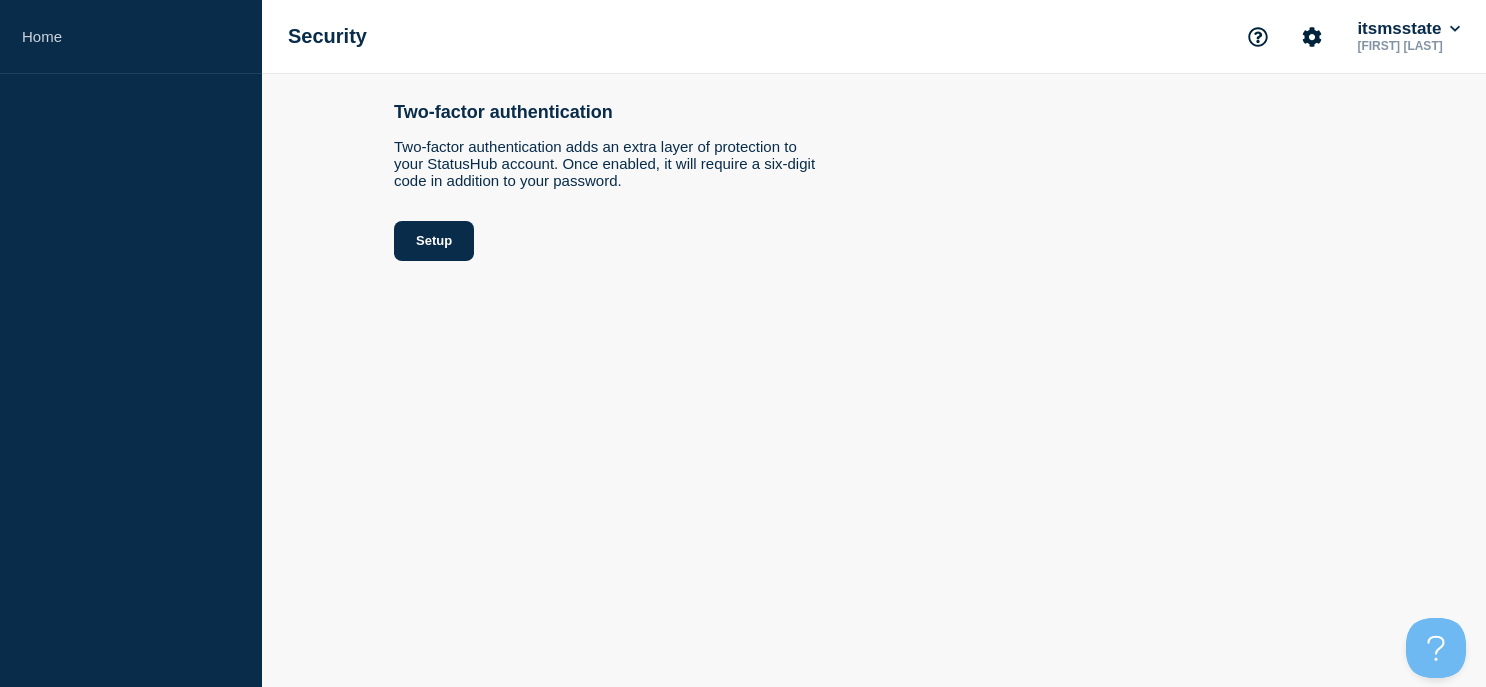 drag, startPoint x: 521, startPoint y: 186, endPoint x: 545, endPoint y: 180, distance: 24.738634 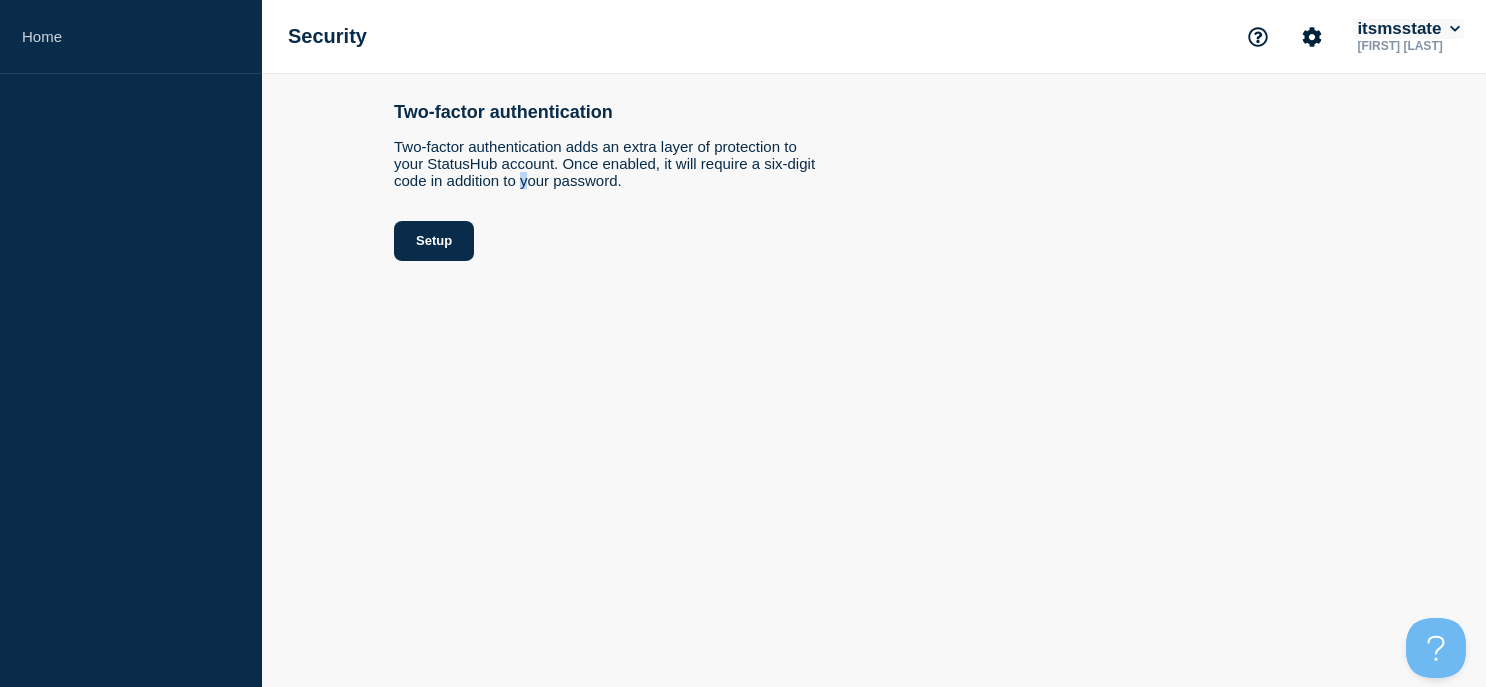 click on "itsmsstate" 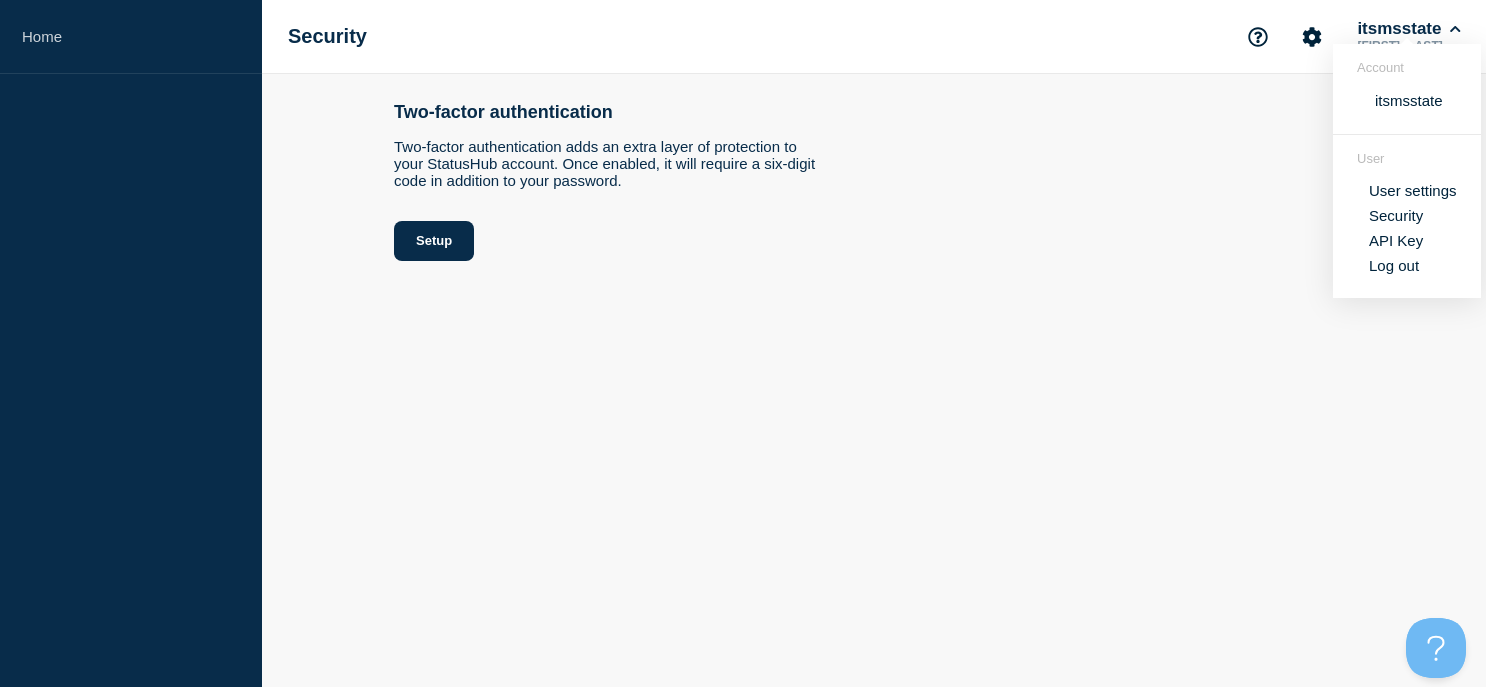click on "Security itsmsstate  [FIRST] [LAST] Account itsmsstate User User settings Security API Key Log out" at bounding box center (874, 37) 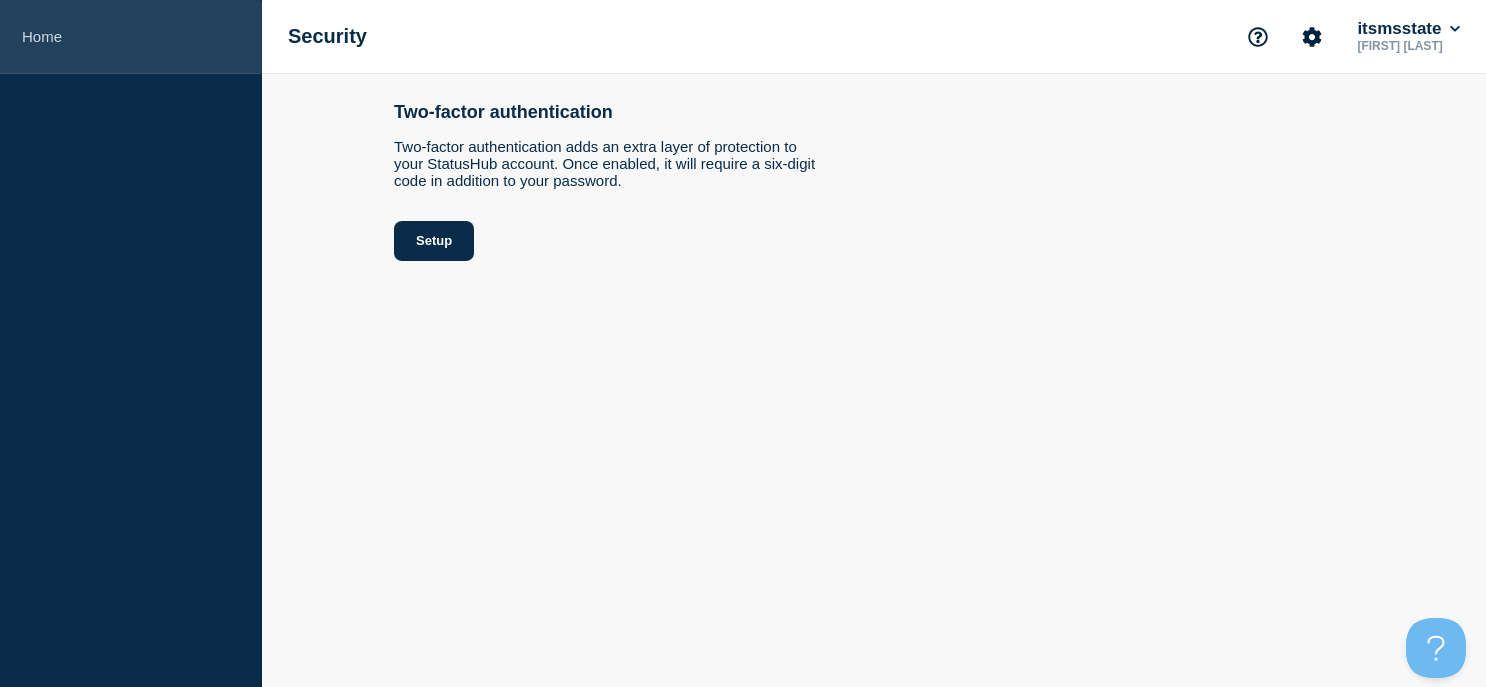 click on "Home" at bounding box center (131, 37) 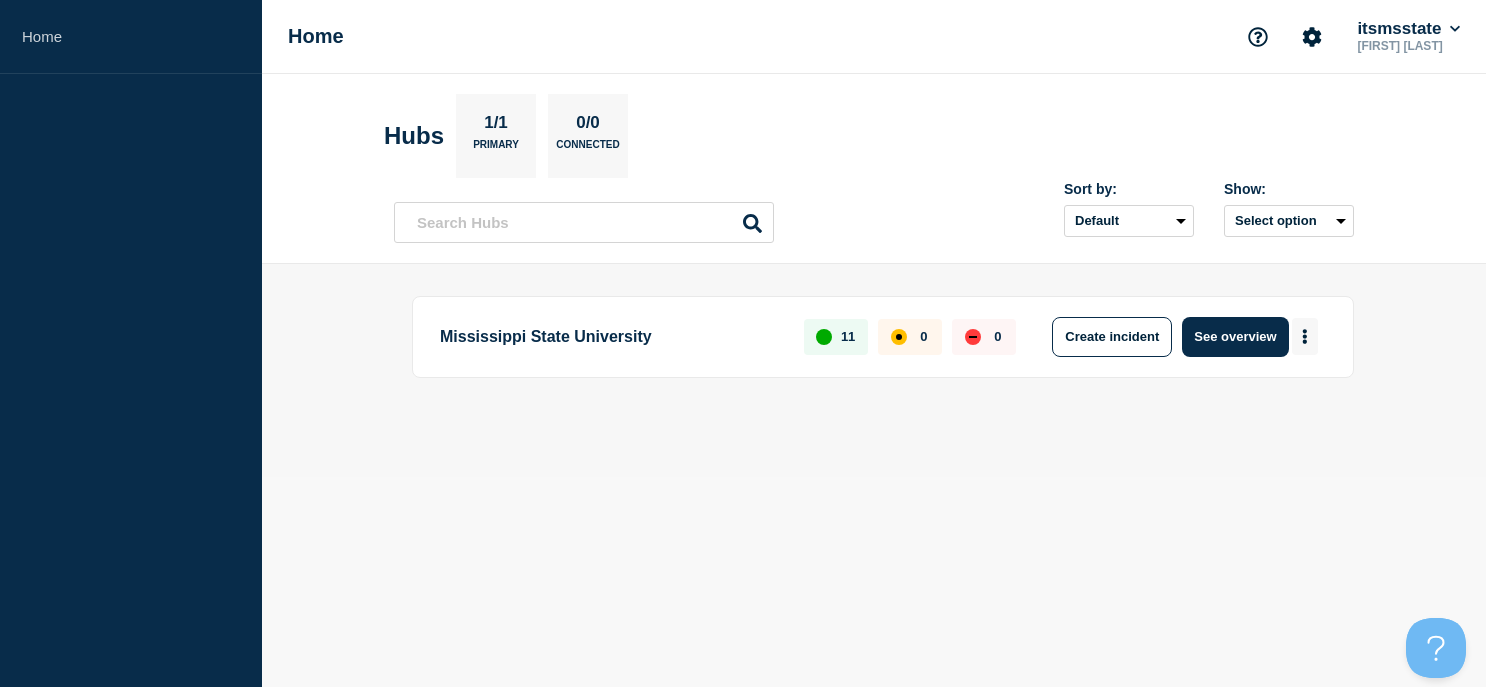 click 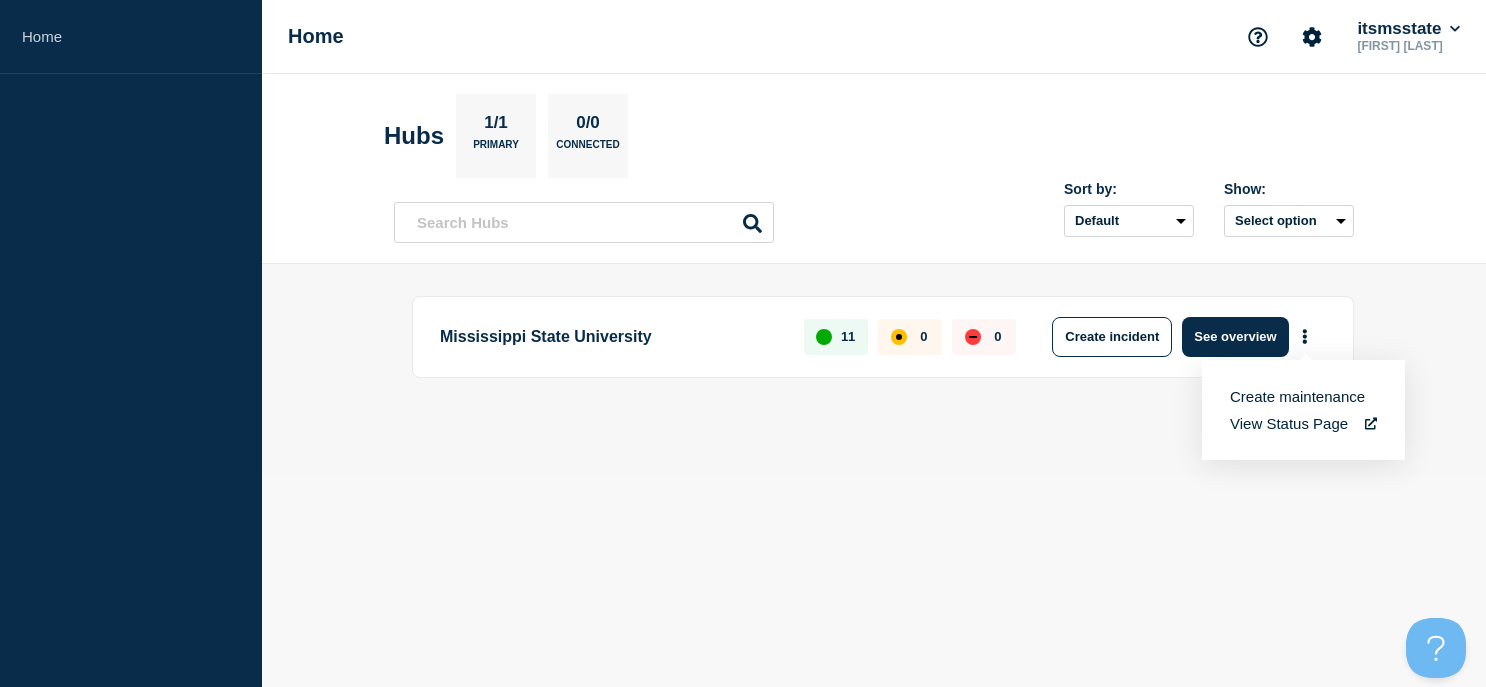 click on "Mississippi State University" at bounding box center [610, 337] 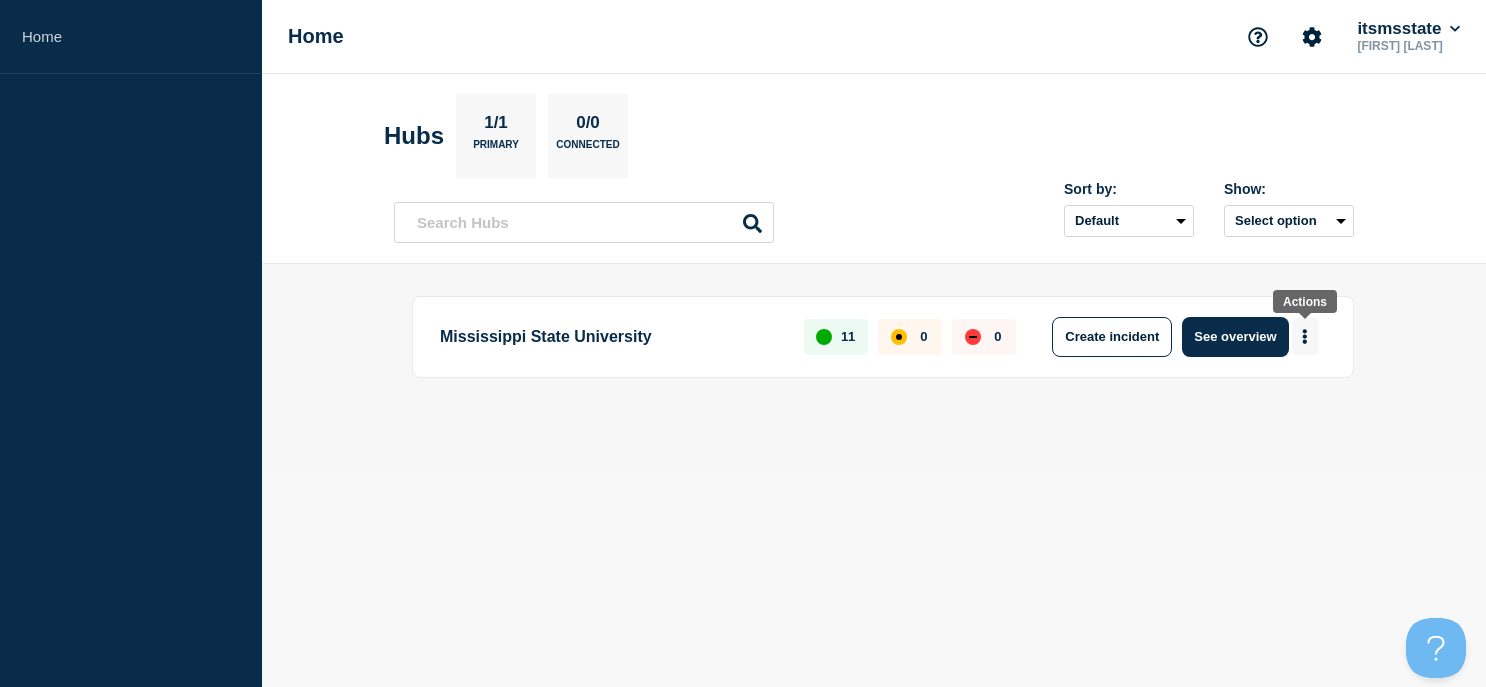 click 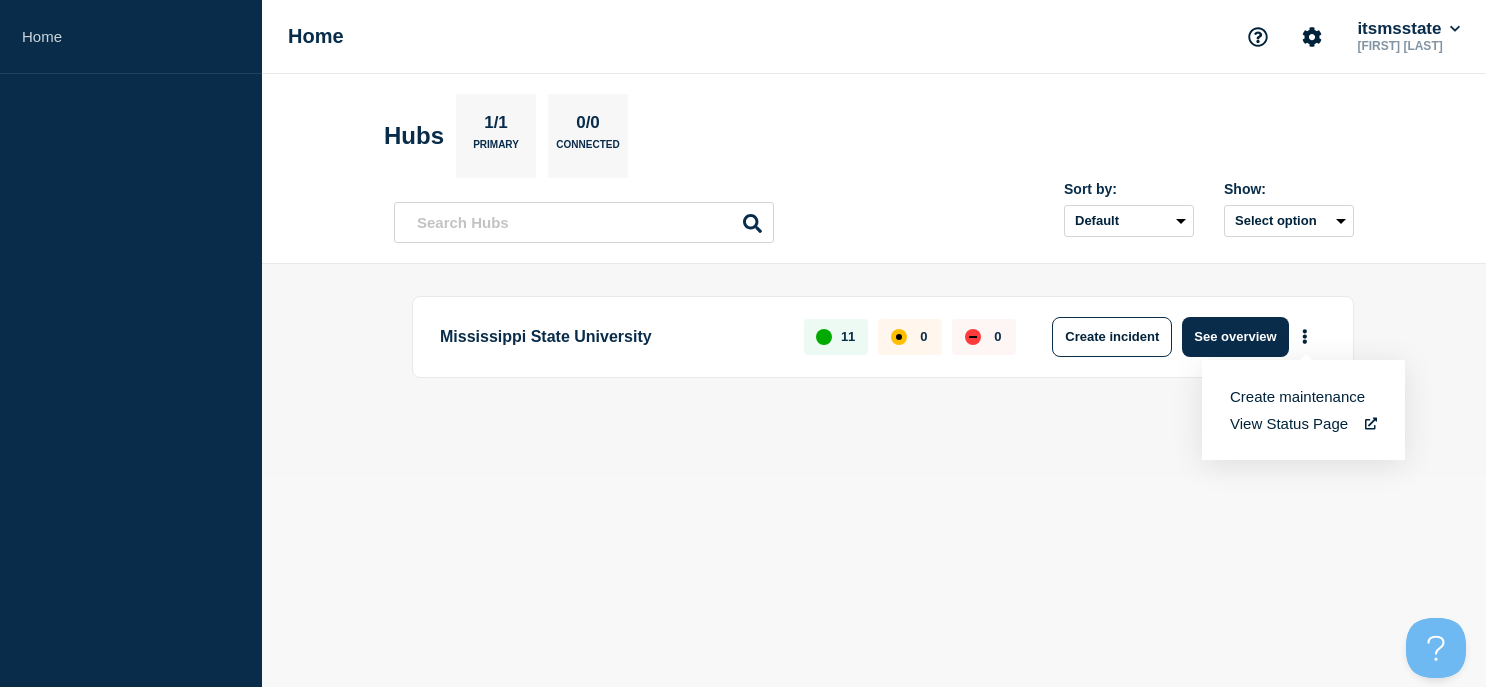 click on "Mississippi State University" at bounding box center (610, 337) 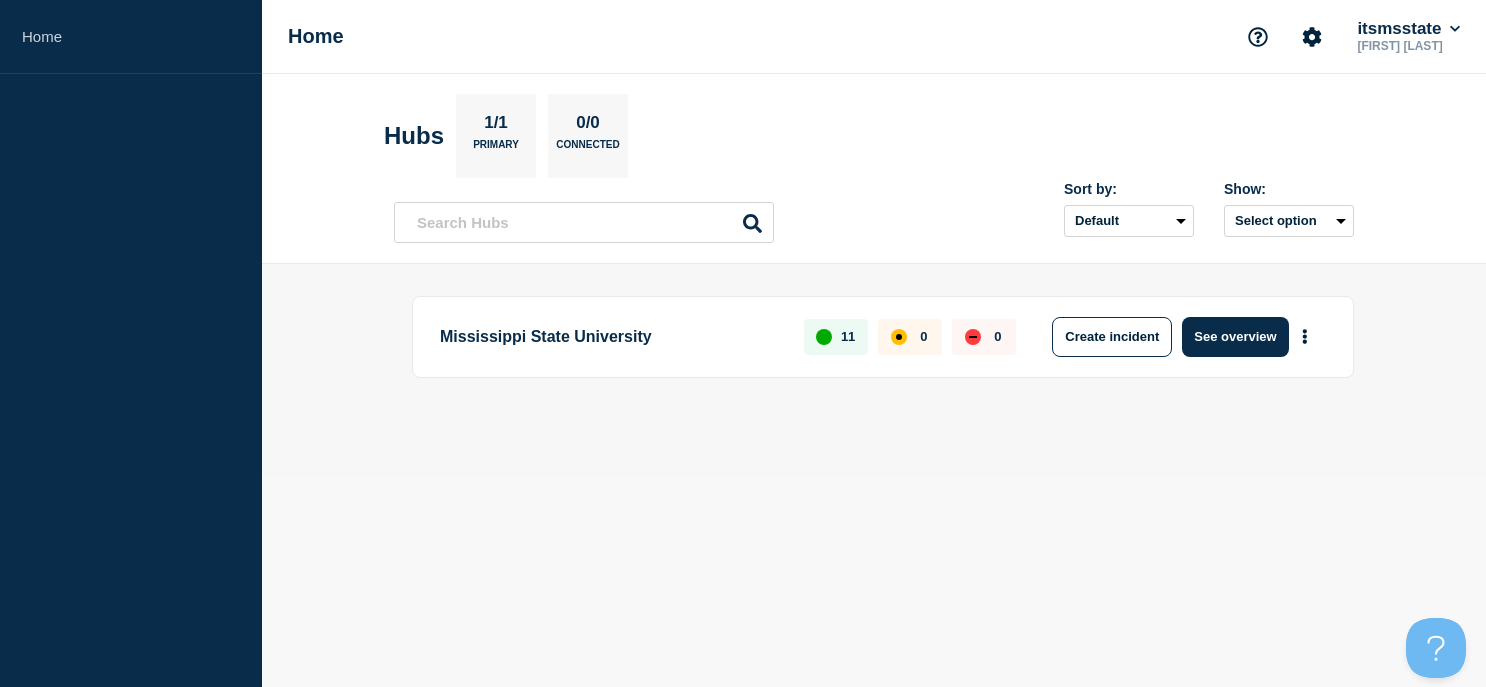 click on "Mississippi State University" at bounding box center (610, 337) 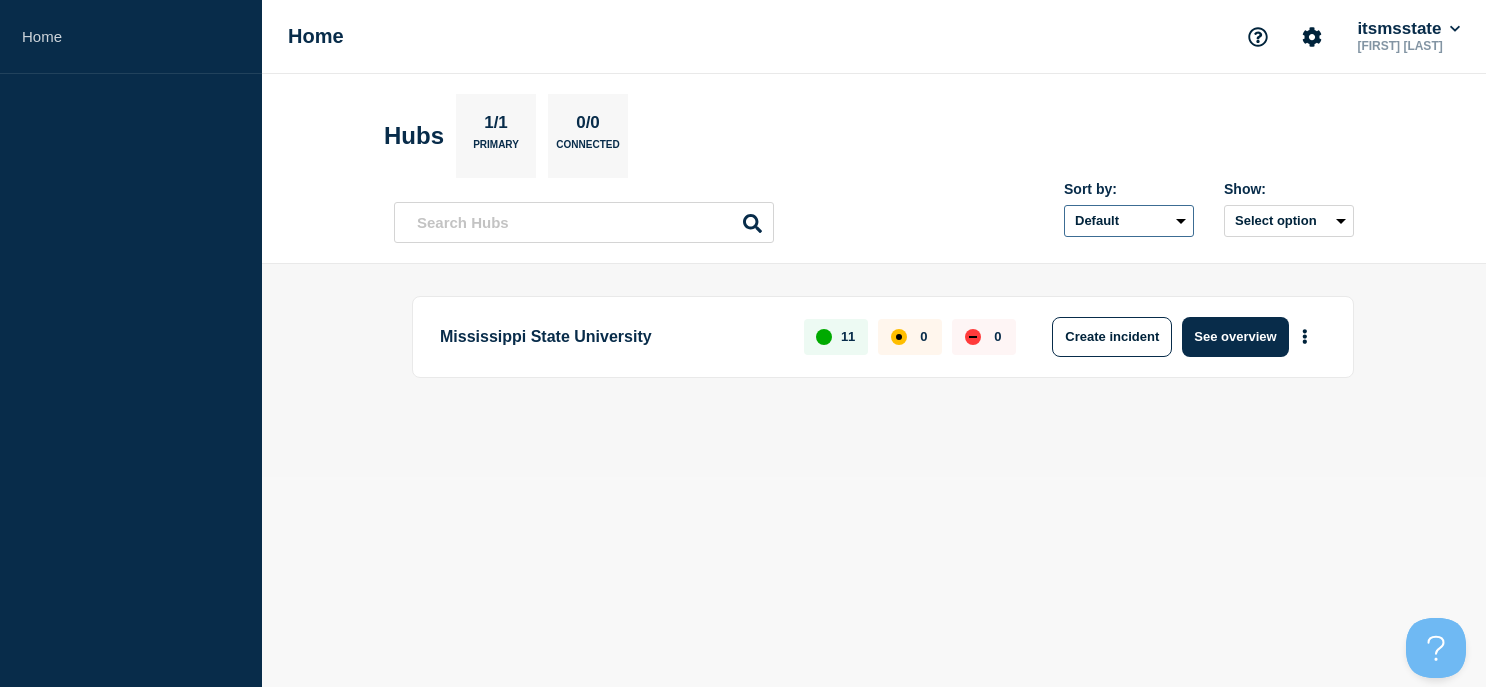click on "Default Last added Last updated Most active A-Z" at bounding box center [1129, 221] 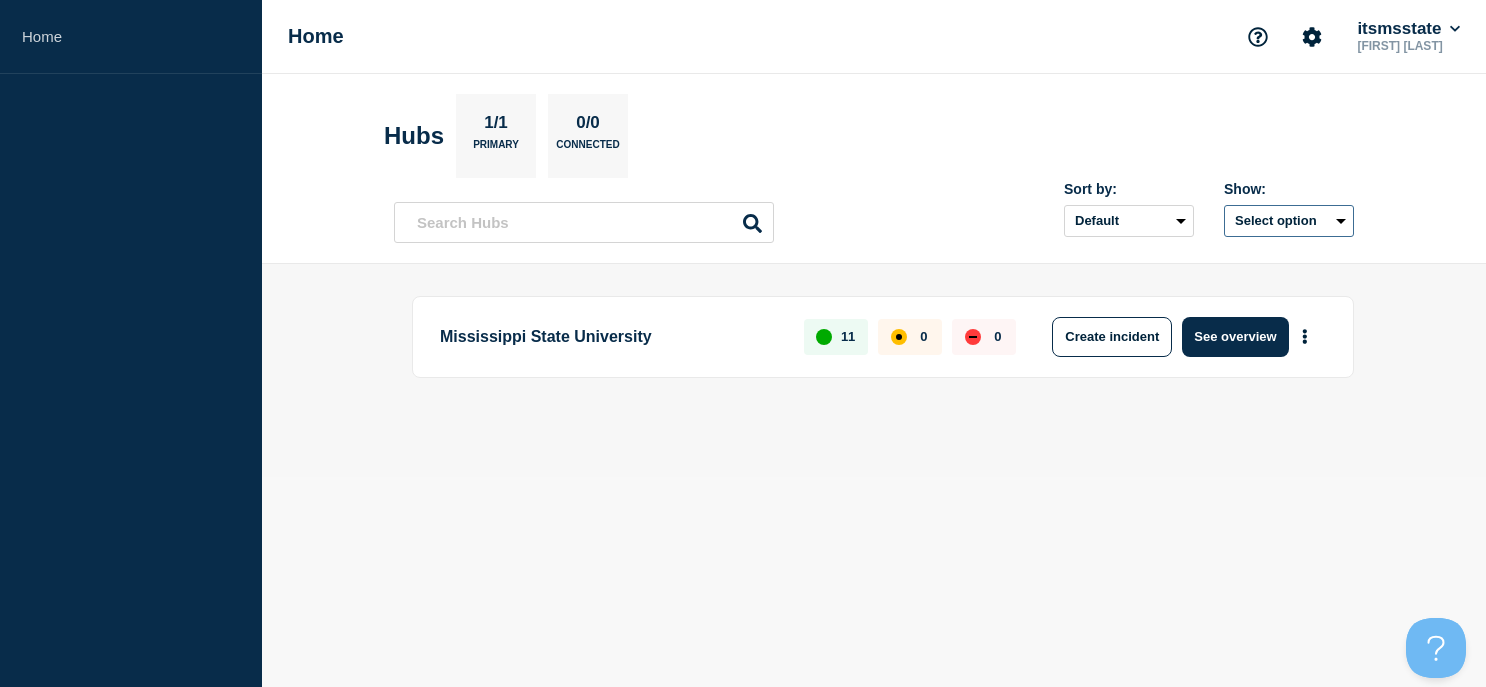 click on "Select option" 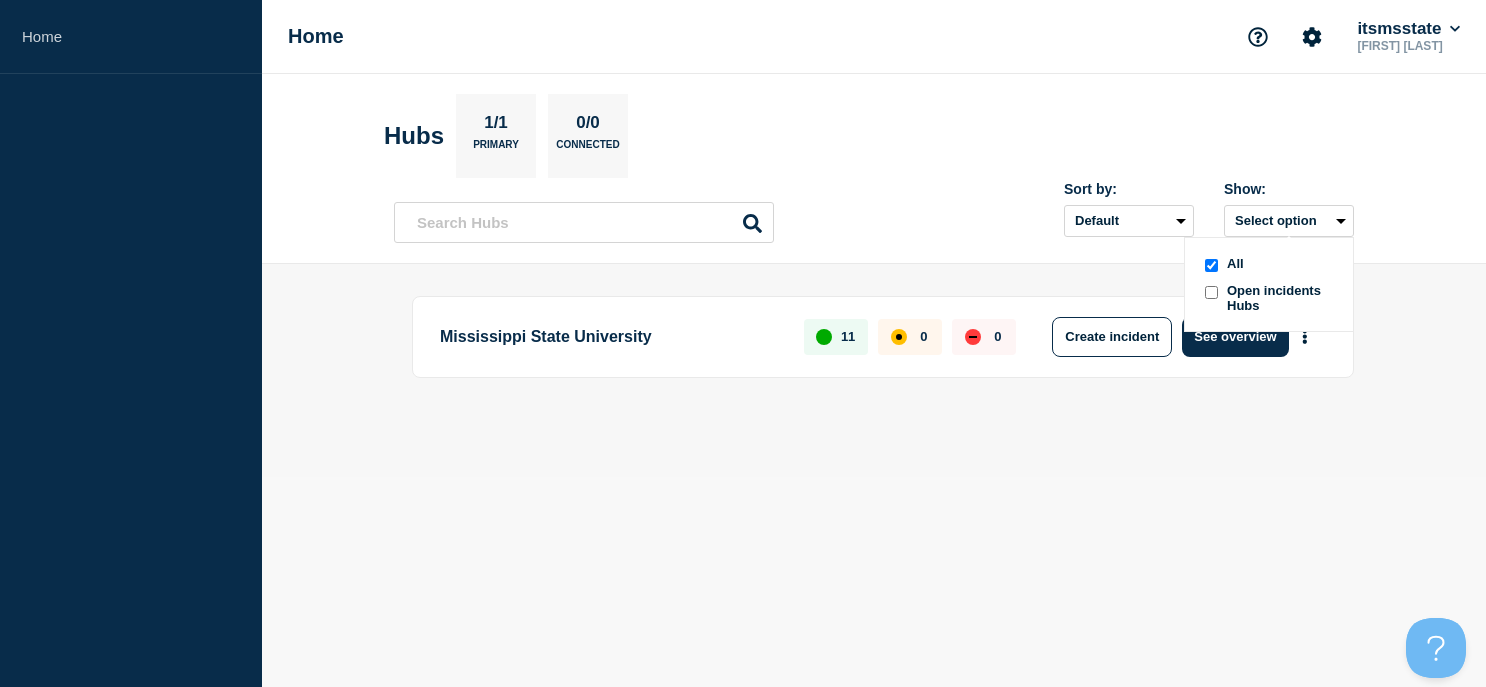 drag, startPoint x: 1392, startPoint y: 262, endPoint x: 1400, endPoint y: 122, distance: 140.22838 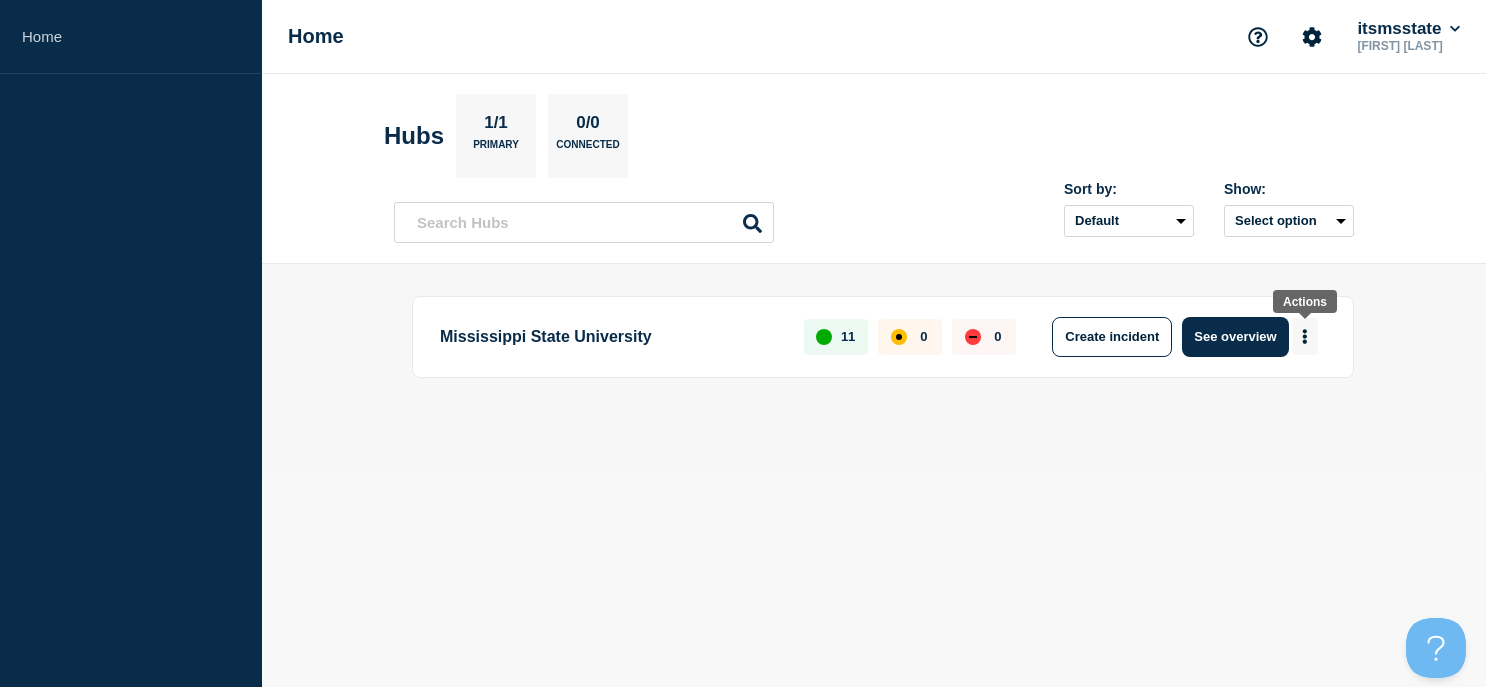 click 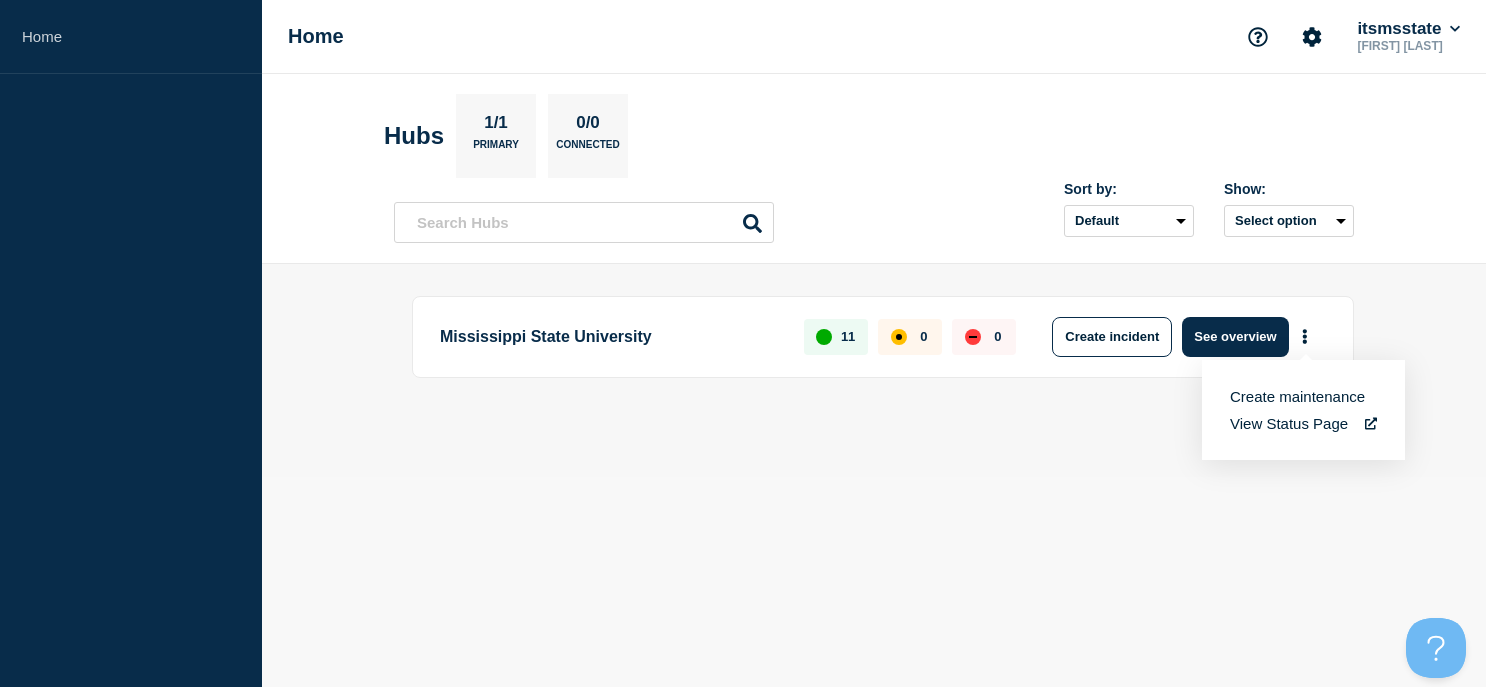 click on "View Status Page" at bounding box center (1303, 423) 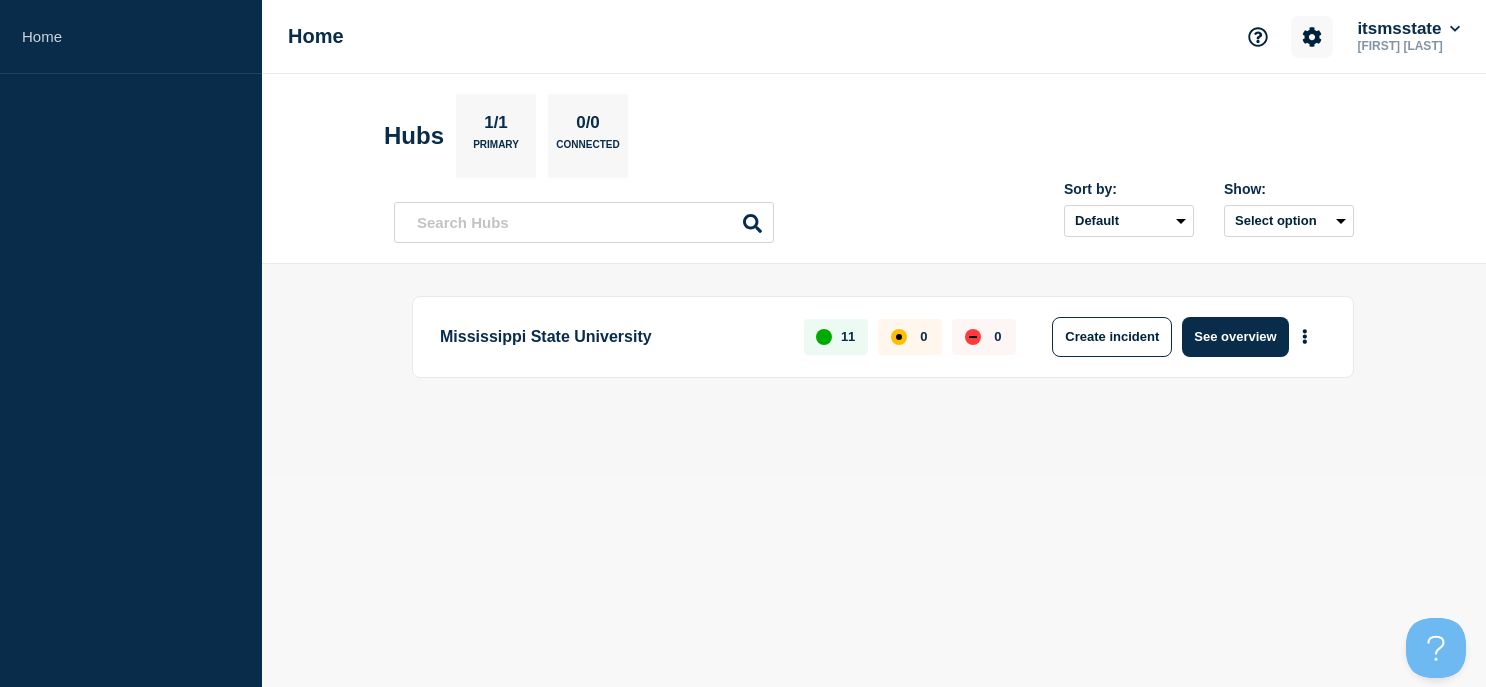 click 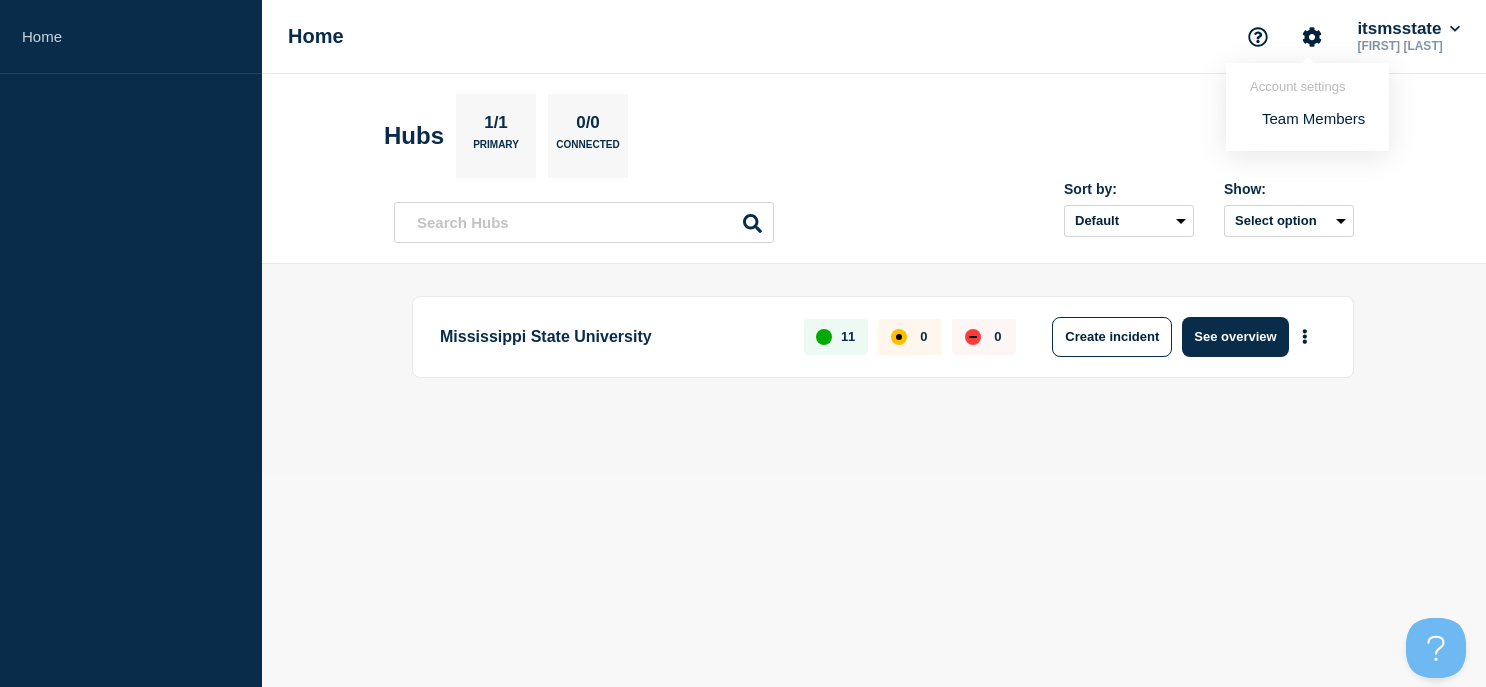 click on "Team Members" at bounding box center (1307, 110) 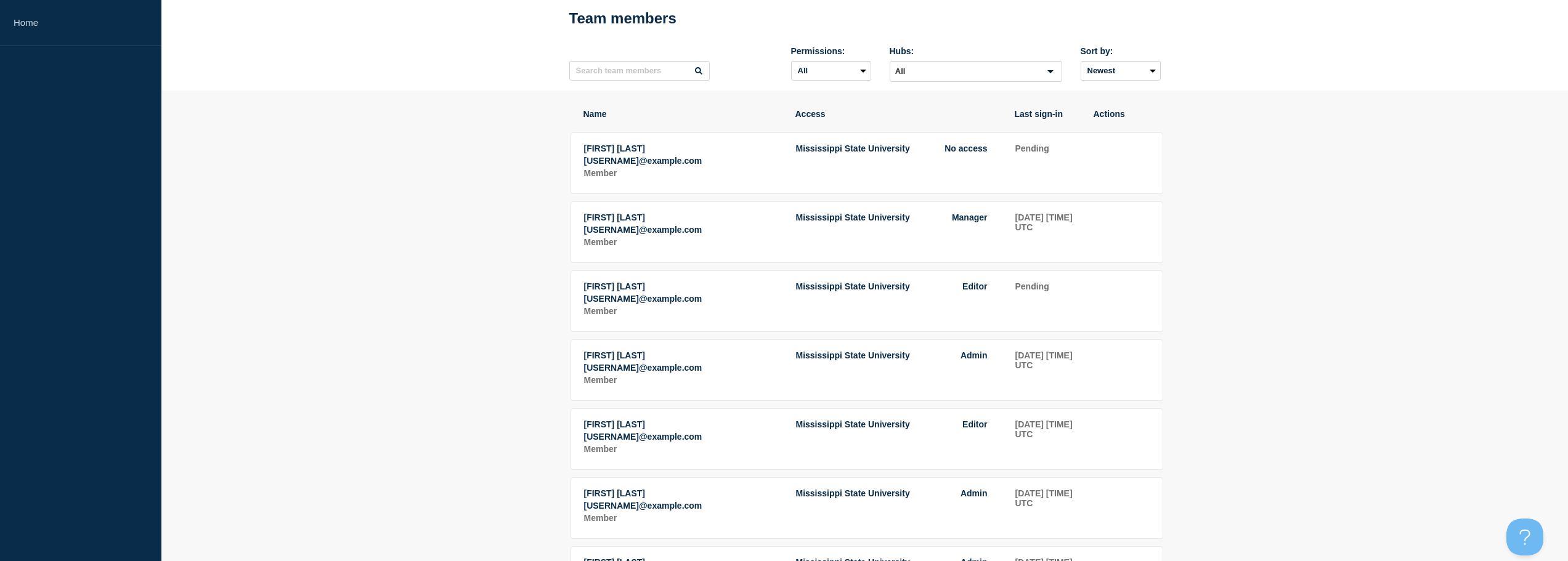 scroll, scrollTop: 0, scrollLeft: 0, axis: both 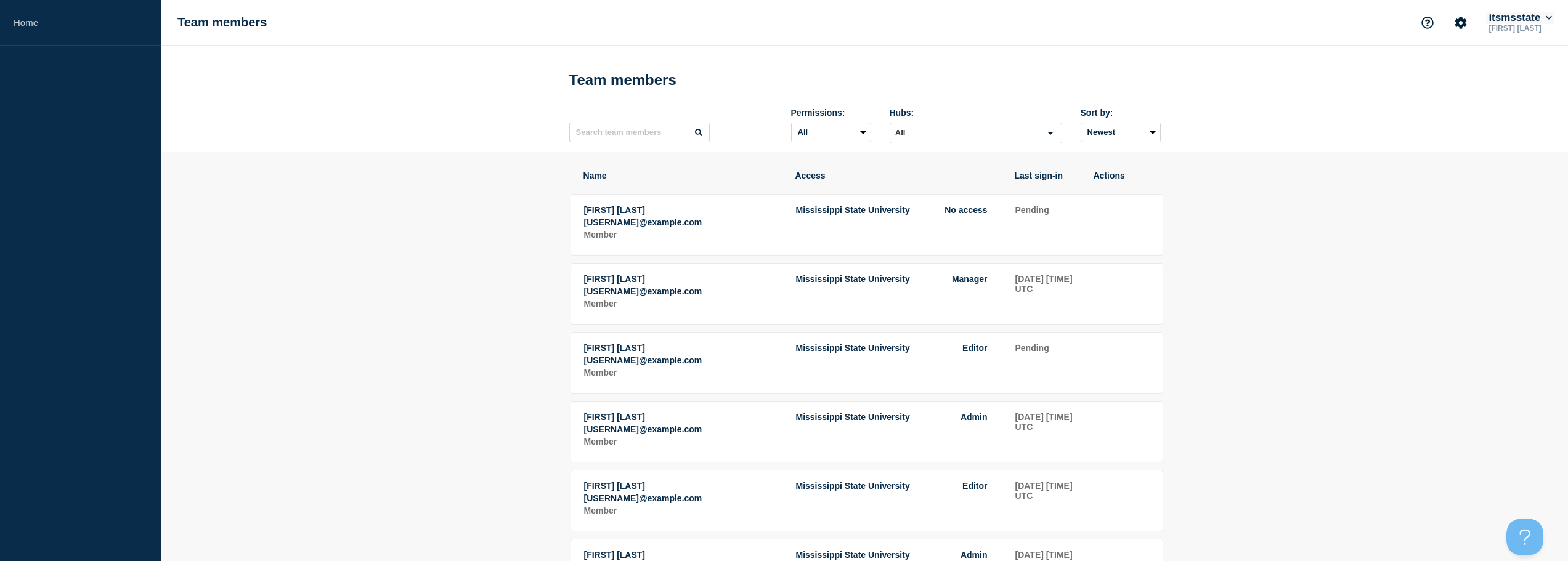 click on "itsmsstate" 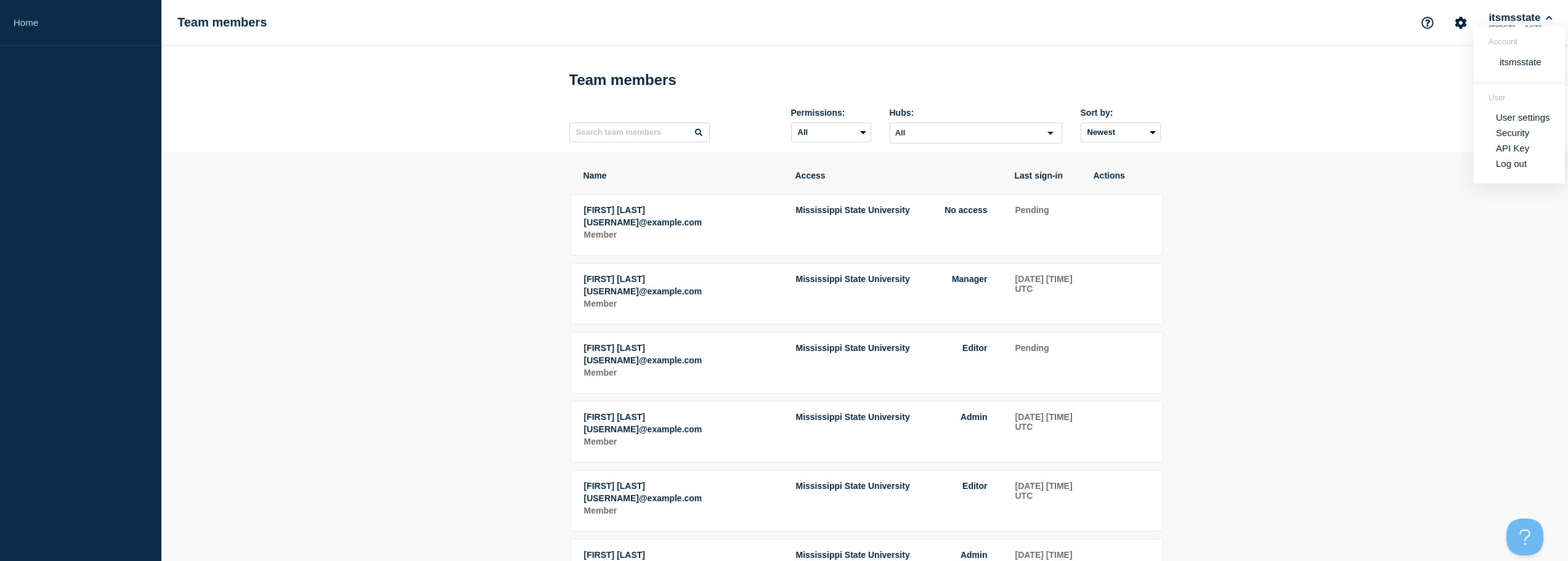 click on "Team members Permissions:  All Admin Manager Editor No access Hubs:  All Loading... Sort by:  Newest Oldest" at bounding box center [864, 99] 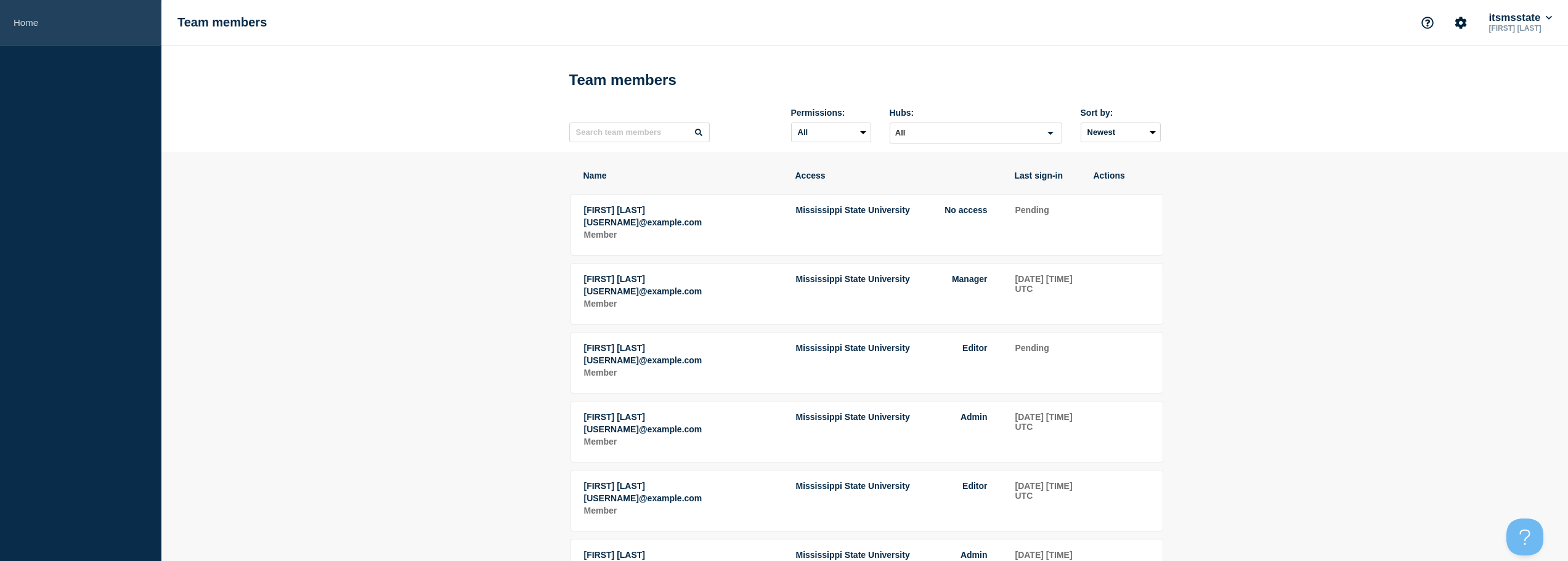 click on "Home" at bounding box center (81, 23) 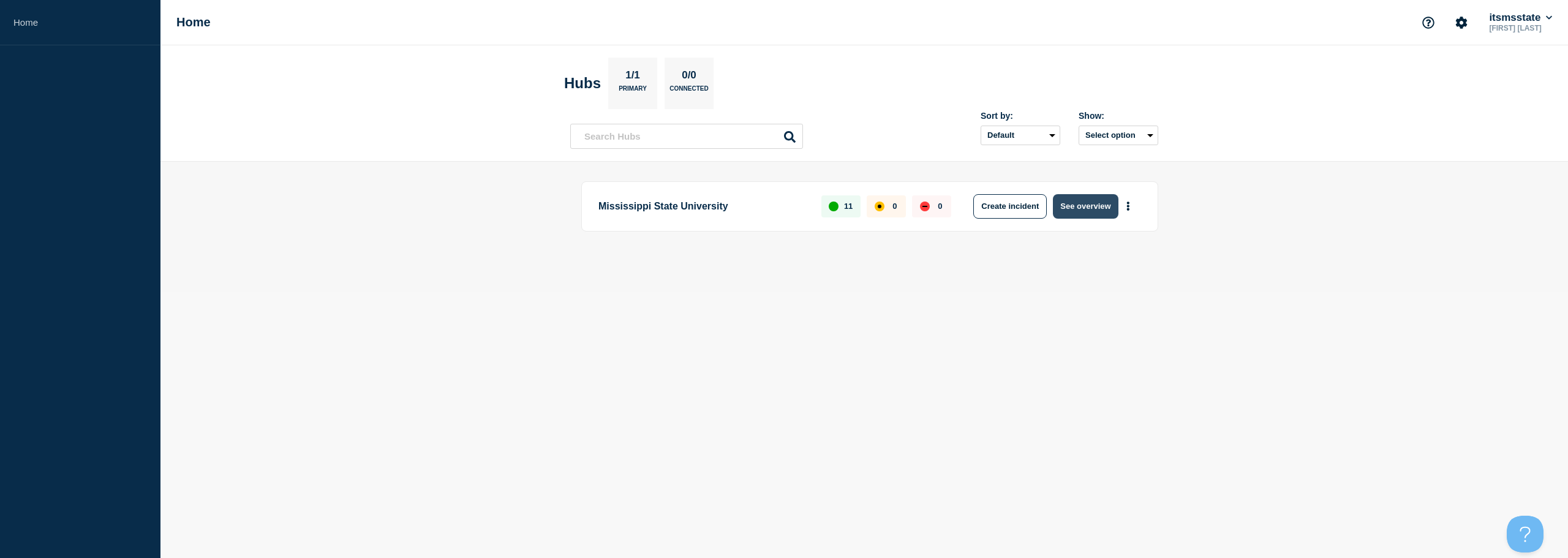 click on "See overview" at bounding box center (1085, 206) 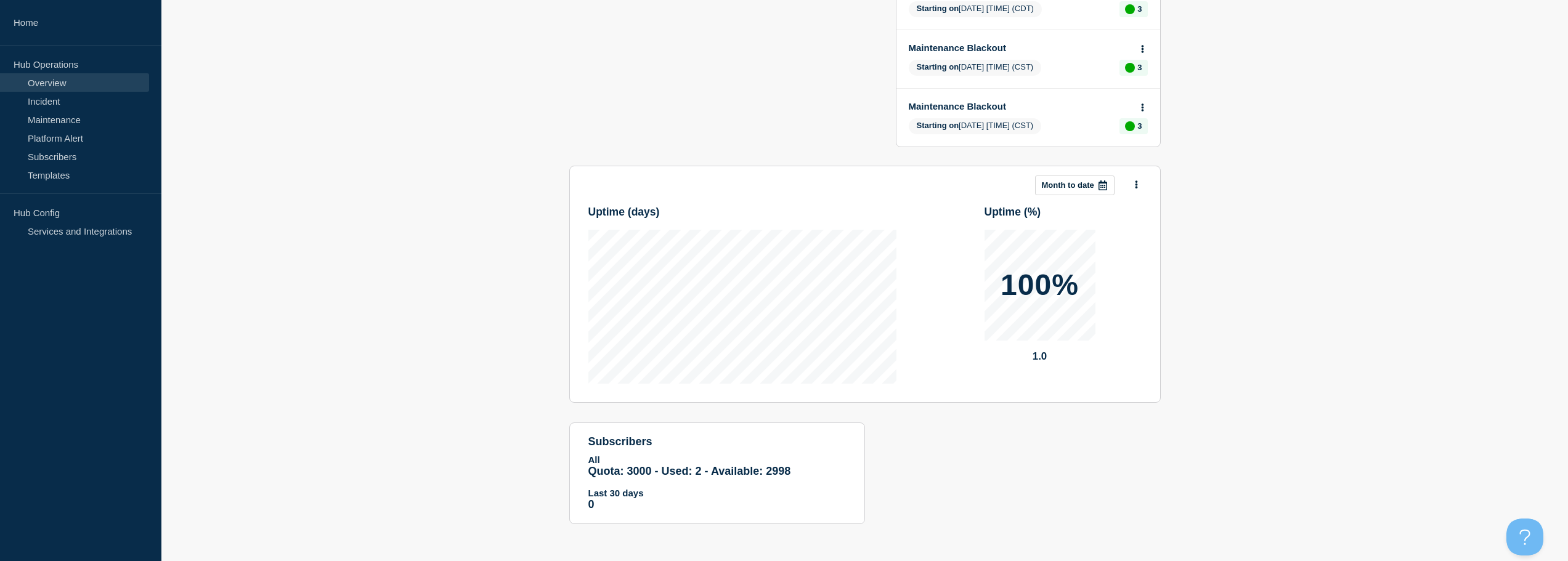 scroll, scrollTop: 0, scrollLeft: 0, axis: both 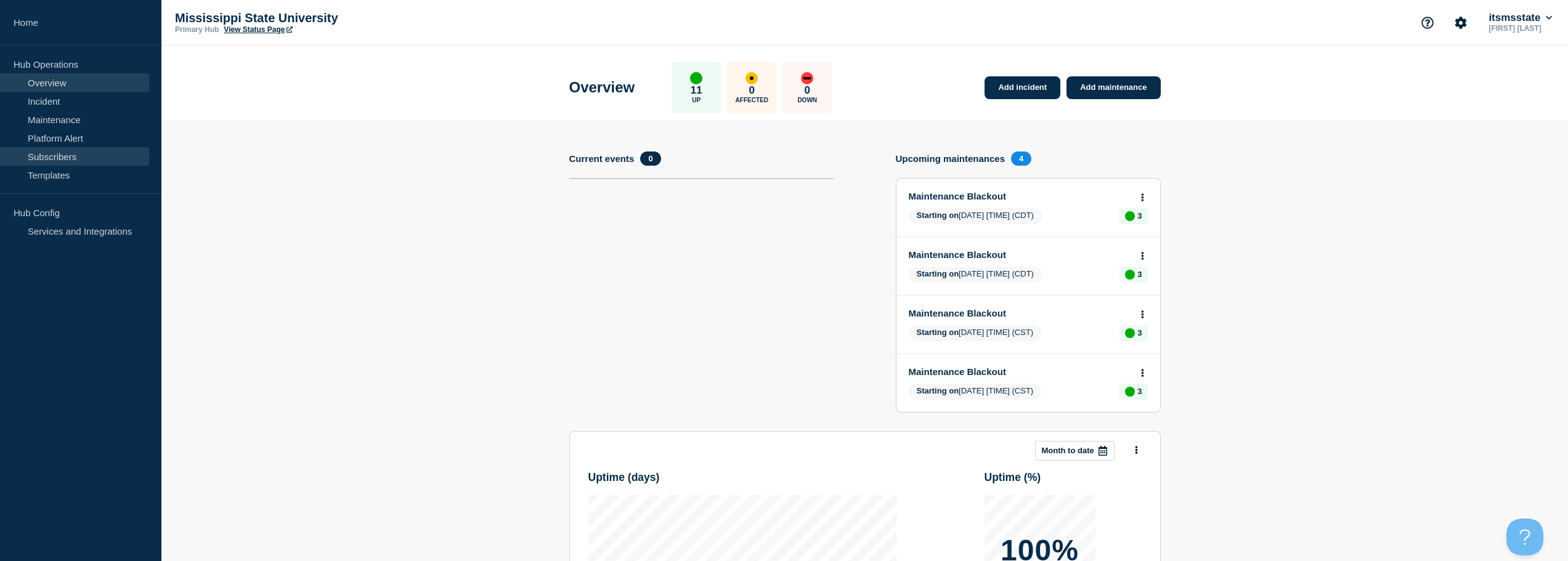click on "Subscribers" at bounding box center [75, 156] 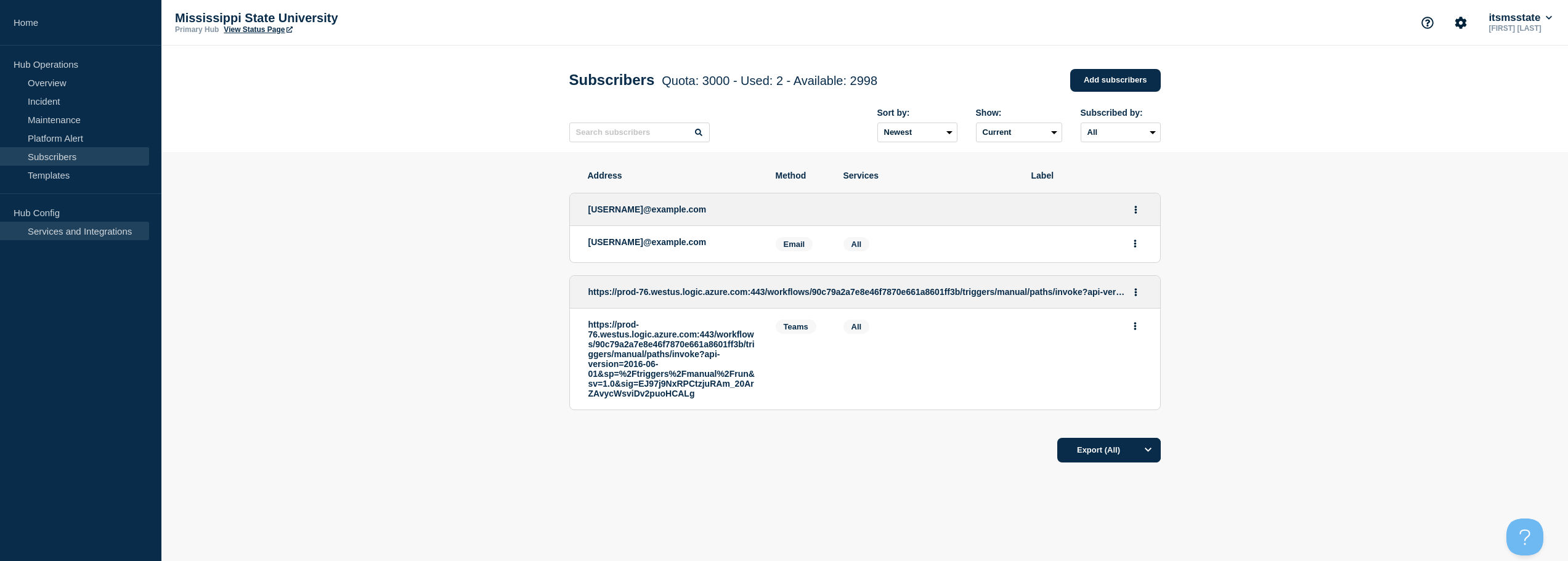 click on "Services and Integrations" at bounding box center [75, 231] 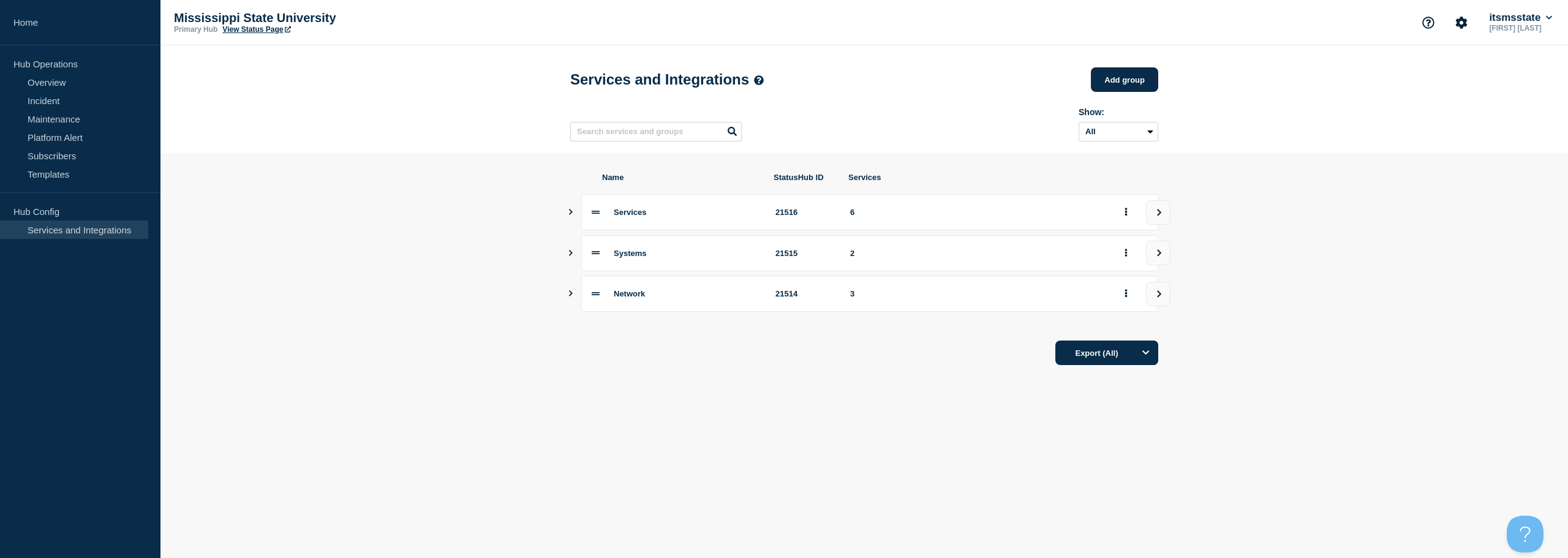click on "Services   21516 6" at bounding box center (864, 212) 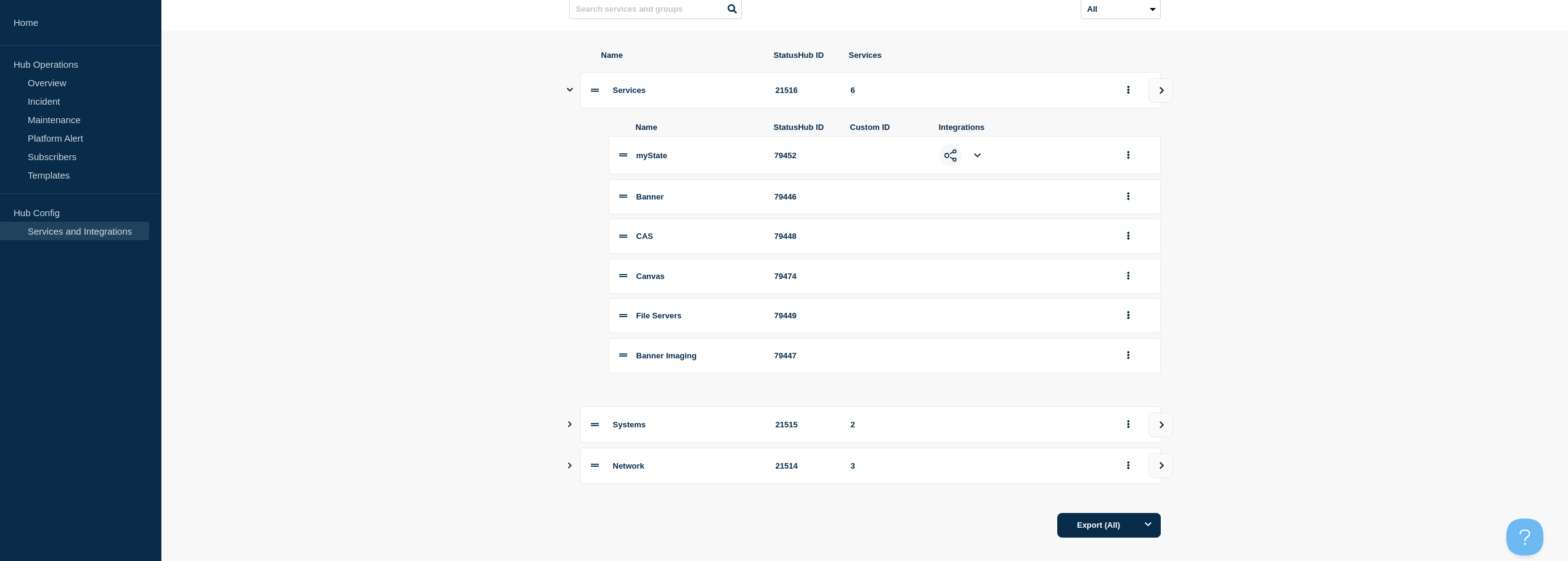 scroll, scrollTop: 145, scrollLeft: 0, axis: vertical 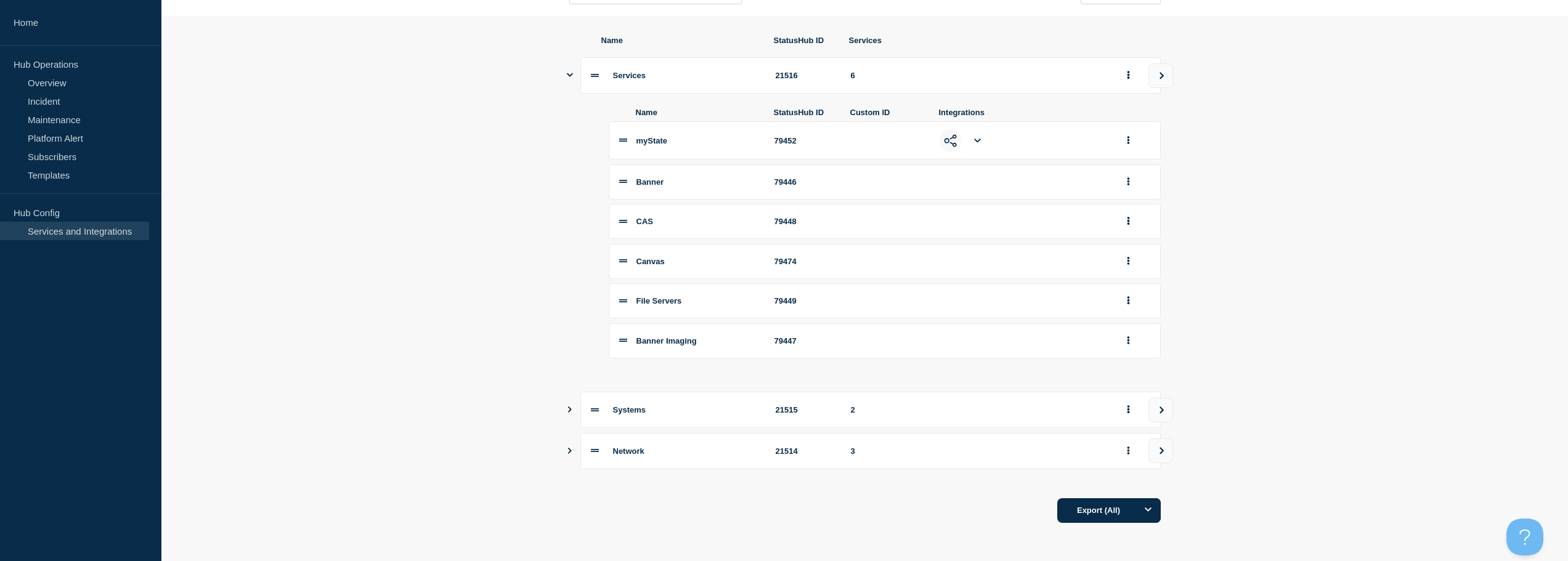 click 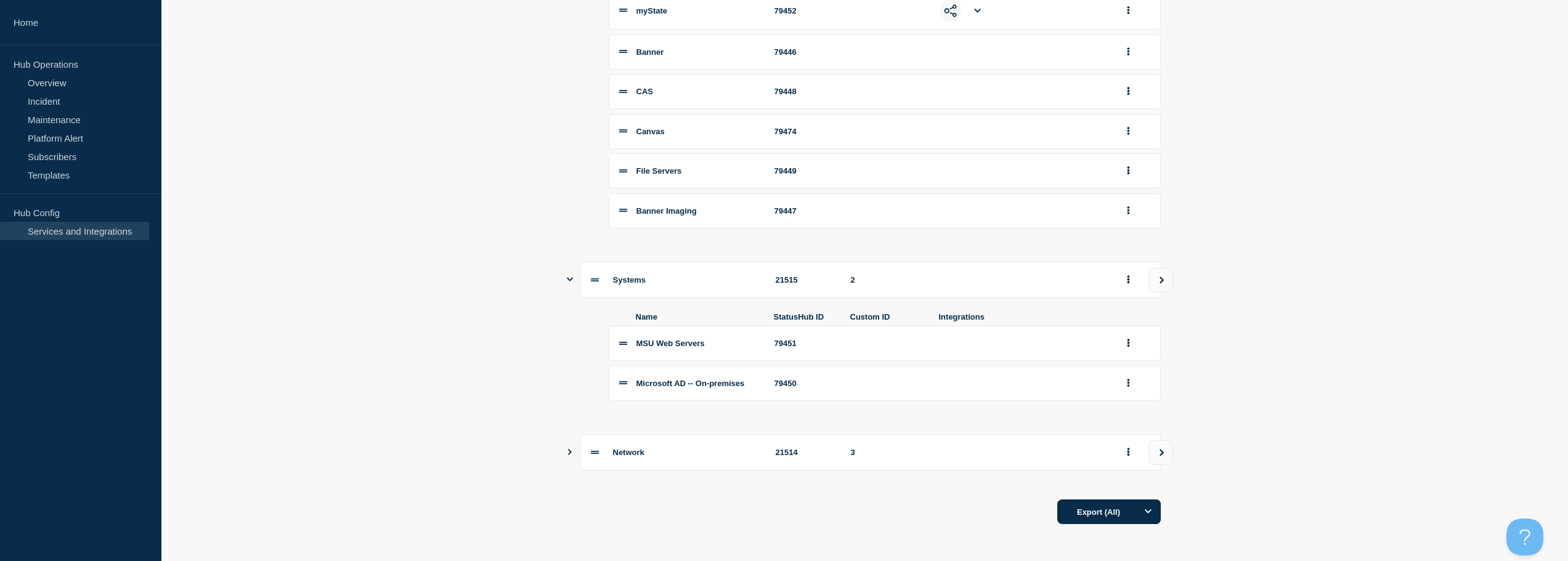 scroll, scrollTop: 278, scrollLeft: 0, axis: vertical 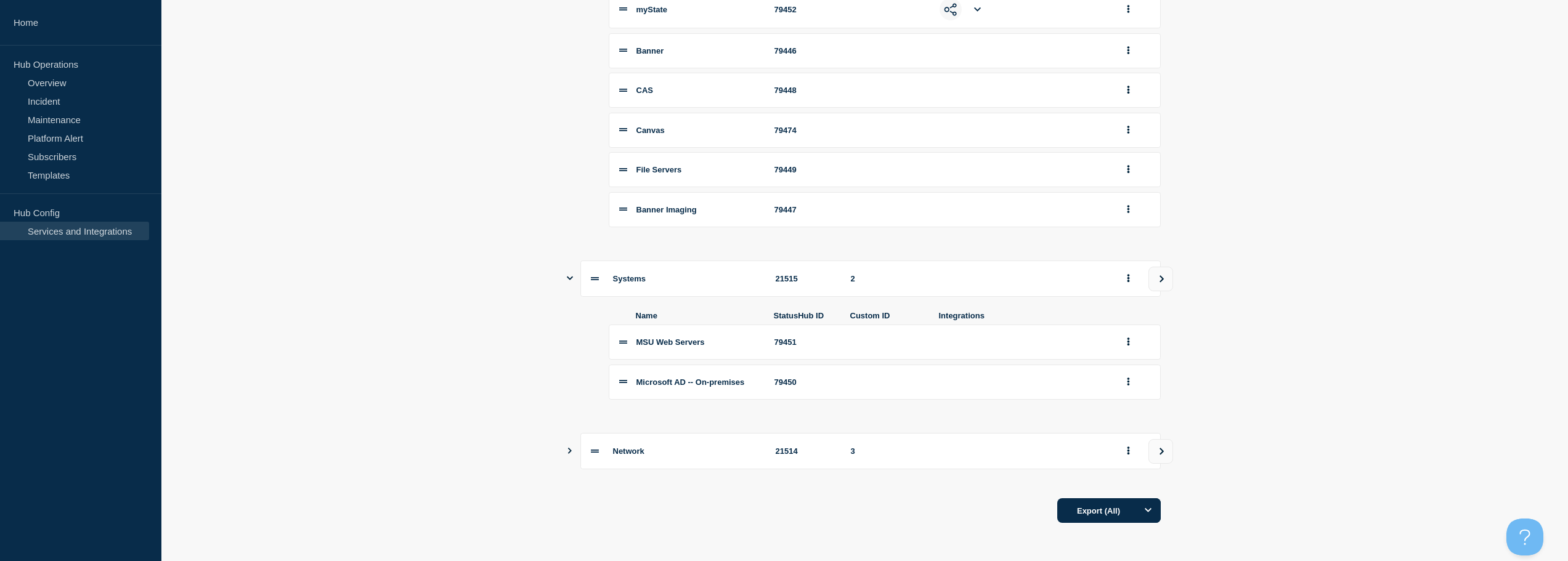 click 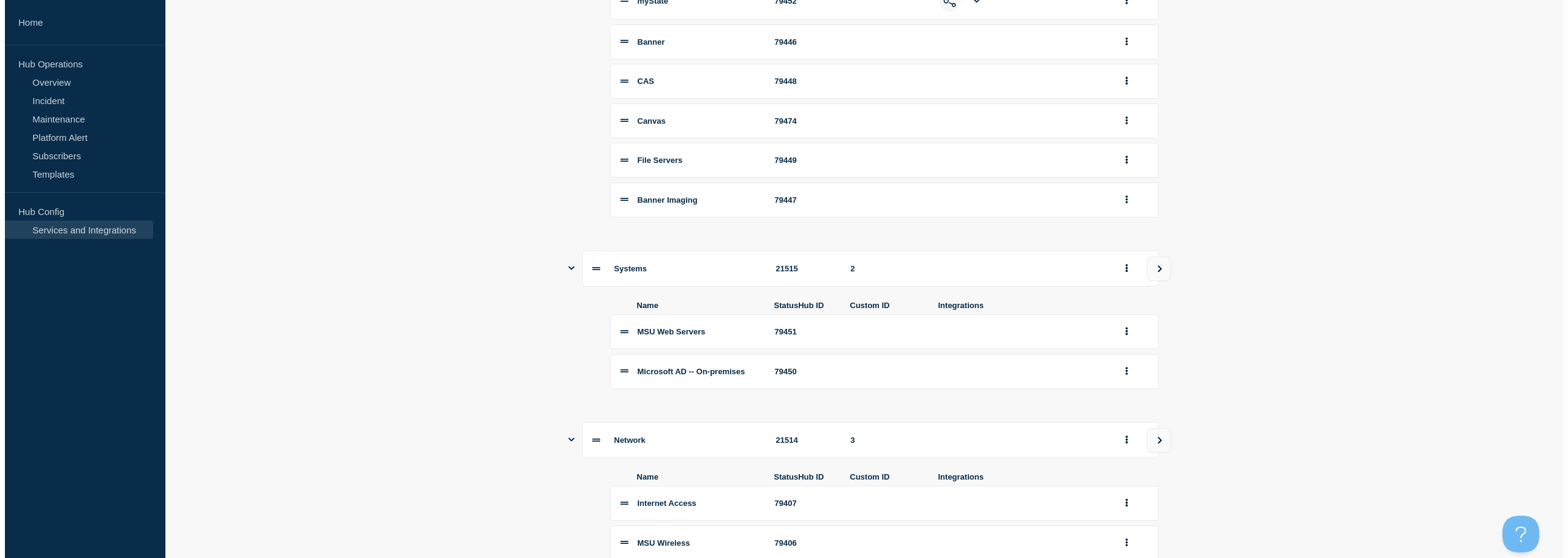 scroll, scrollTop: 0, scrollLeft: 0, axis: both 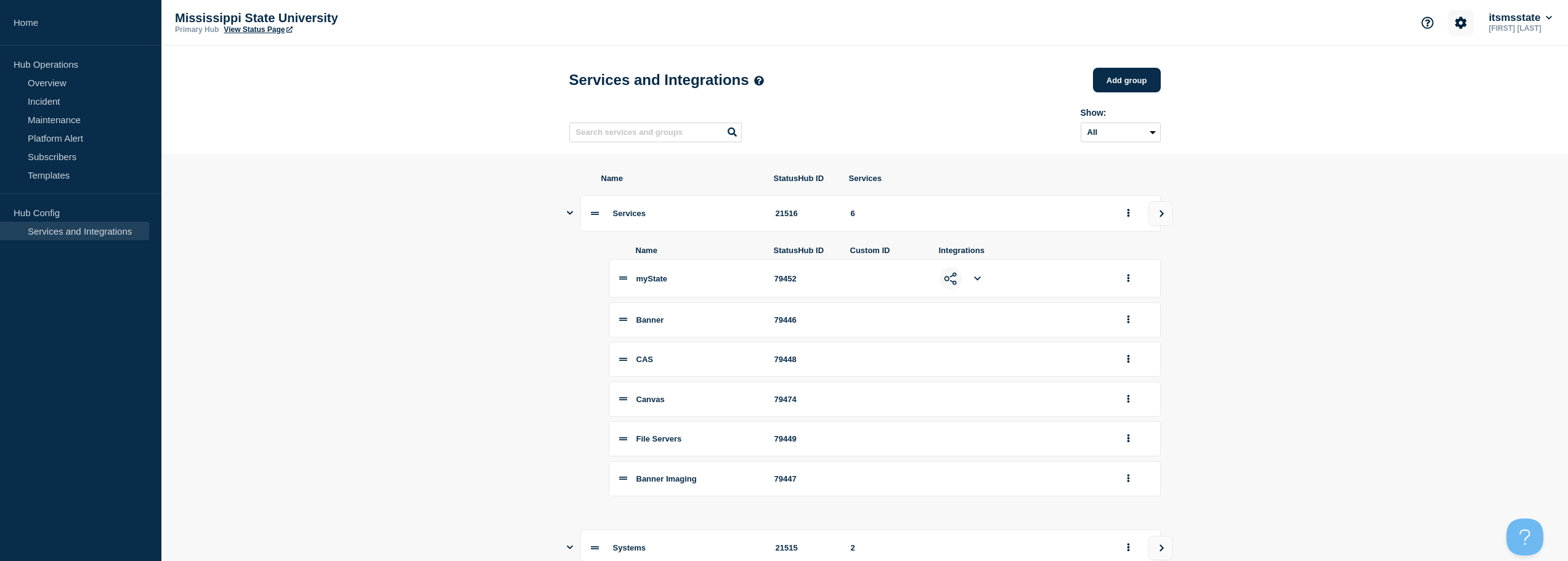 click 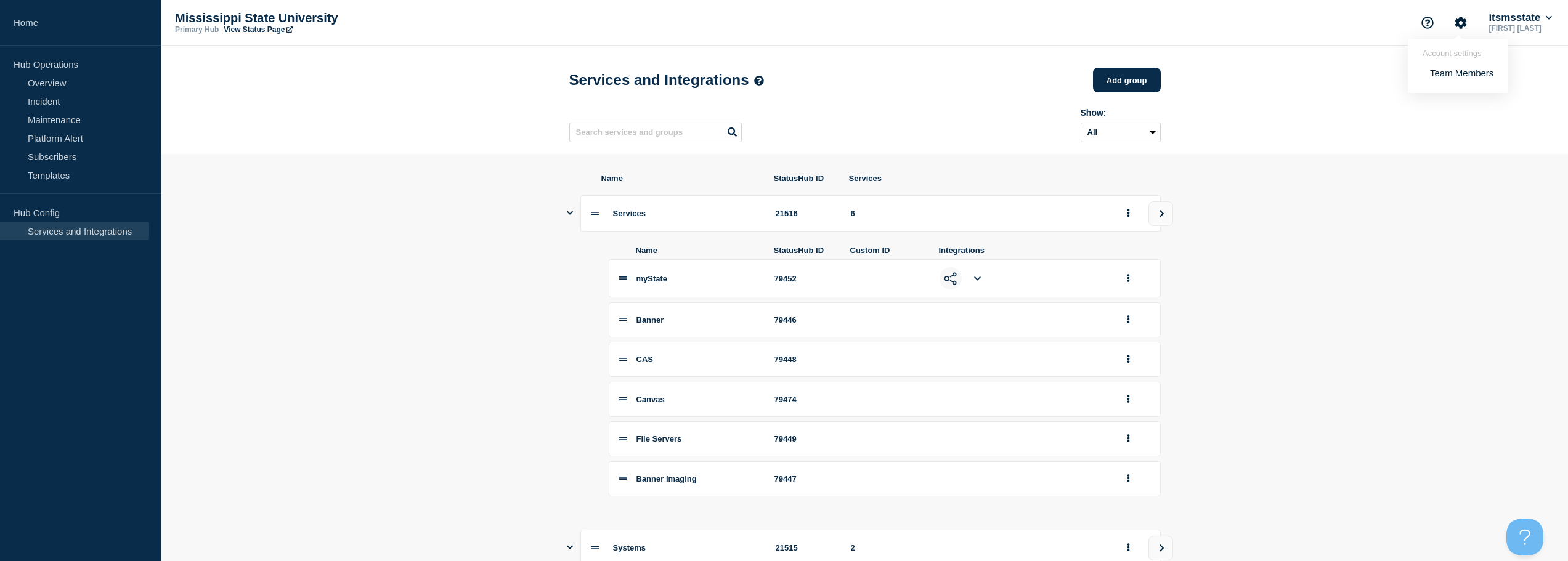 click on "Name StatusHub ID Services Services   21516 6 Name StatusHub ID Custom ID Integrations myState   79452 Banner   79446 CAS   79448 Canvas   79474 File Servers   79449 Banner Imaging   79447 Systems   21515 2 Name StatusHub ID Custom ID Integrations MSU Web Servers   79451 Microsoft AD -- On-premises   79450 Network   21514 3 Name StatusHub ID Custom ID Integrations Internet Access   79407 MSU Wireless   79406 MSU Network   79405 Export (All)" at bounding box center [864, 562] 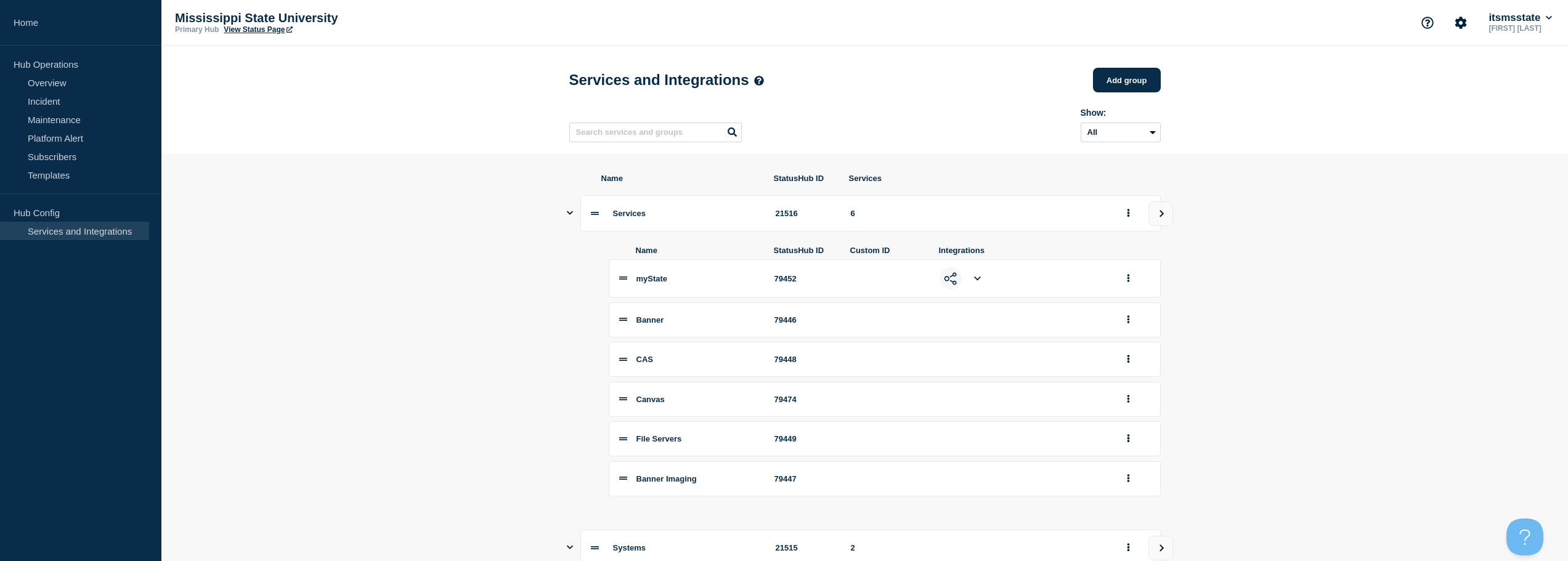 click on "[FIRST] [LAST]" at bounding box center (1520, 28) 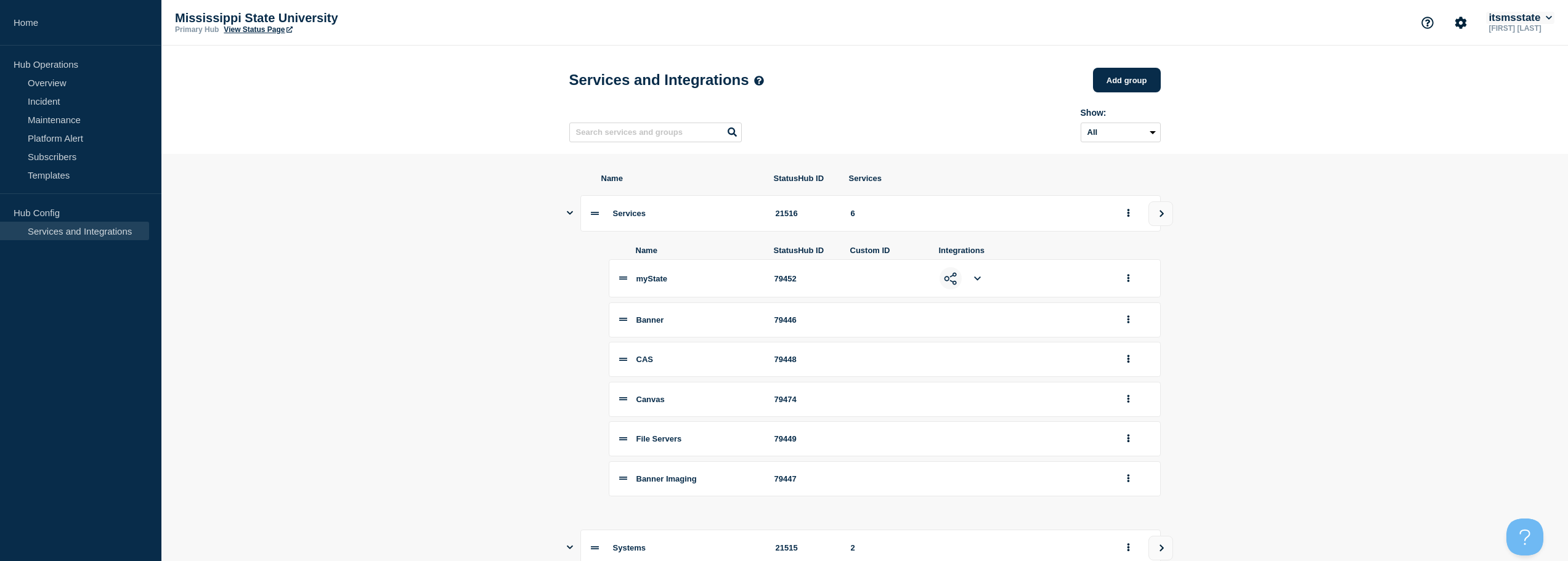 click on "itsmsstate" 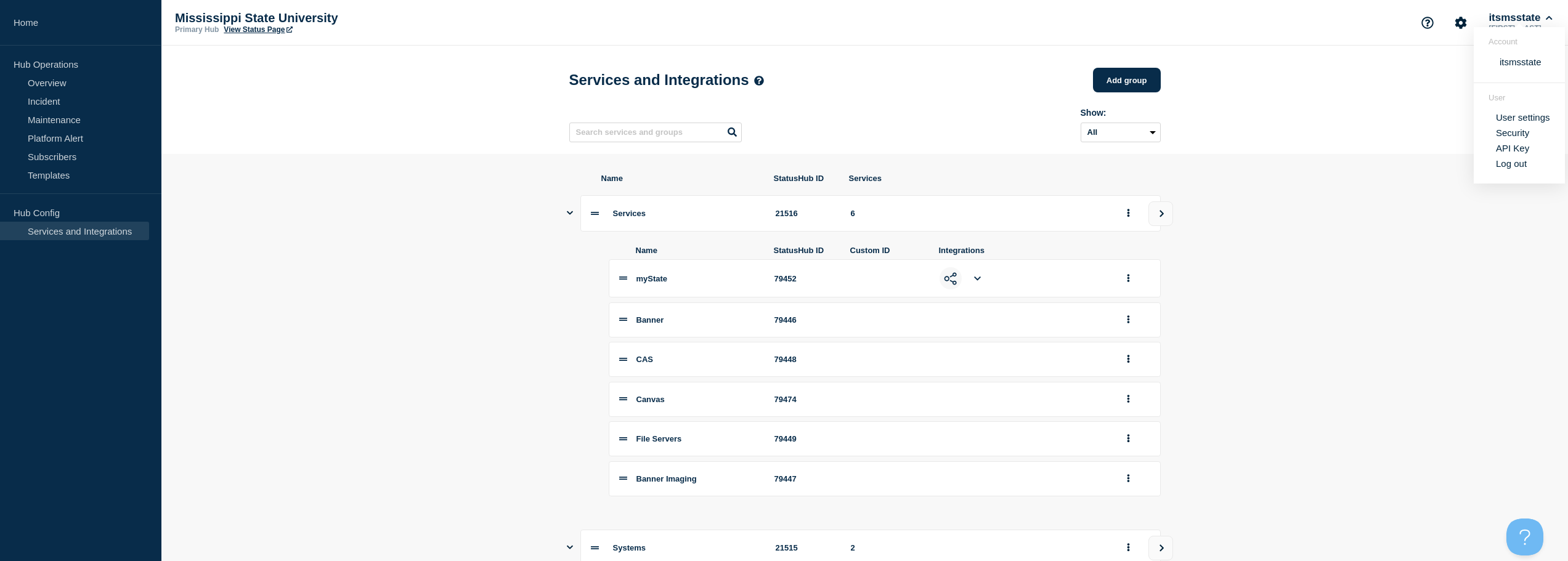 click on "Name StatusHub ID Services Services   21516 6 Name StatusHub ID Custom ID Integrations myState   79452 Banner   79446 CAS   79448 Canvas   79474 File Servers   79449 Banner Imaging   79447 Systems   21515 2 Name StatusHub ID Custom ID Integrations MSU Web Servers   79451 Microsoft AD -- On-premises   79450 Network   21514 3 Name StatusHub ID Custom ID Integrations Internet Access   79407 MSU Wireless   79406 MSU Network   79405 Export (All)" at bounding box center [864, 562] 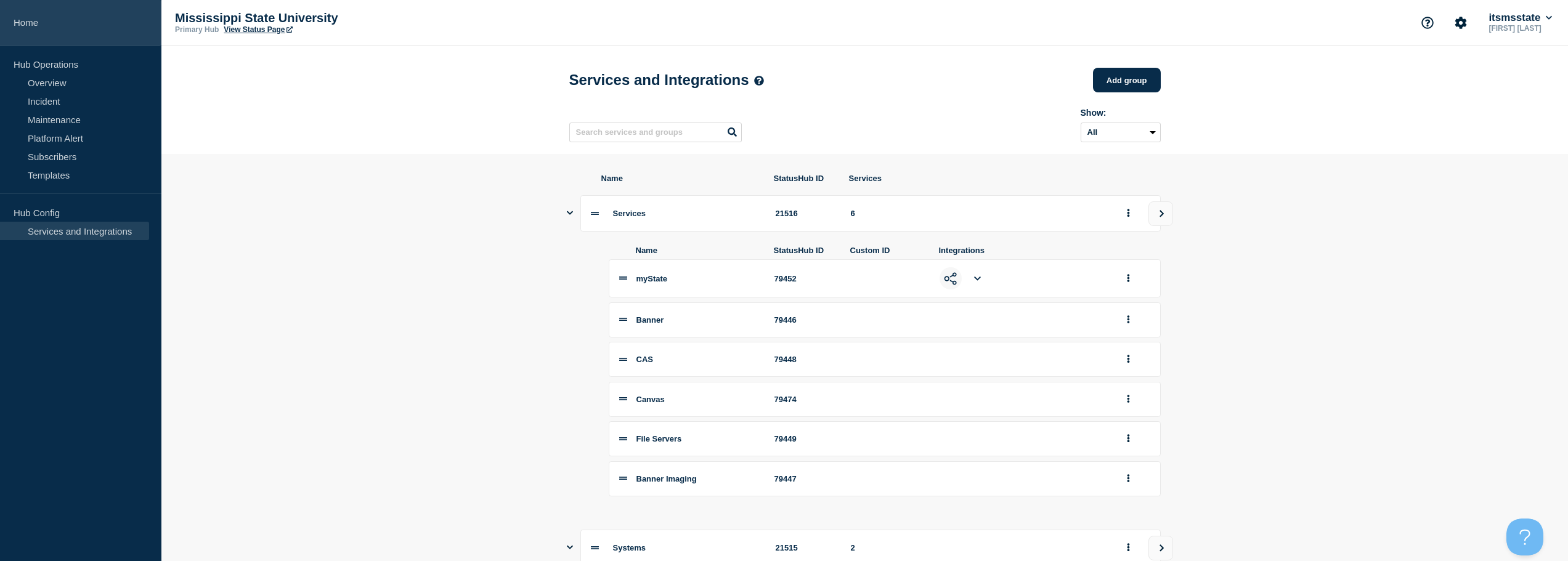 click on "Home" at bounding box center [81, 23] 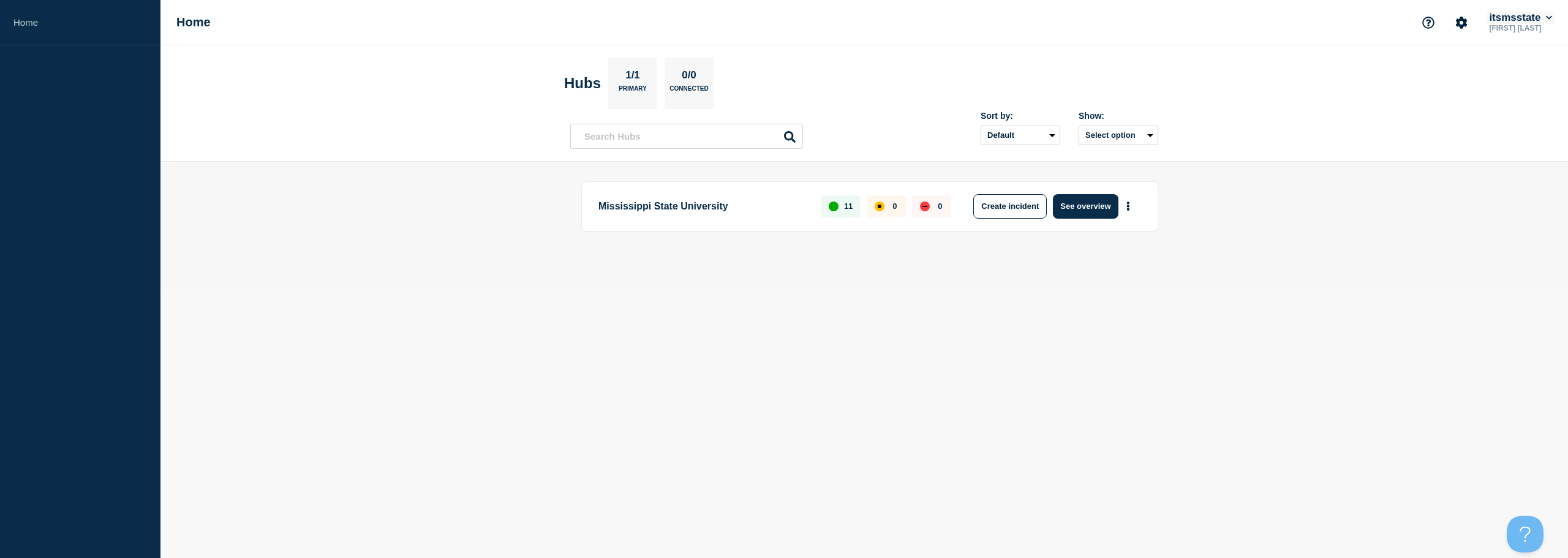 click 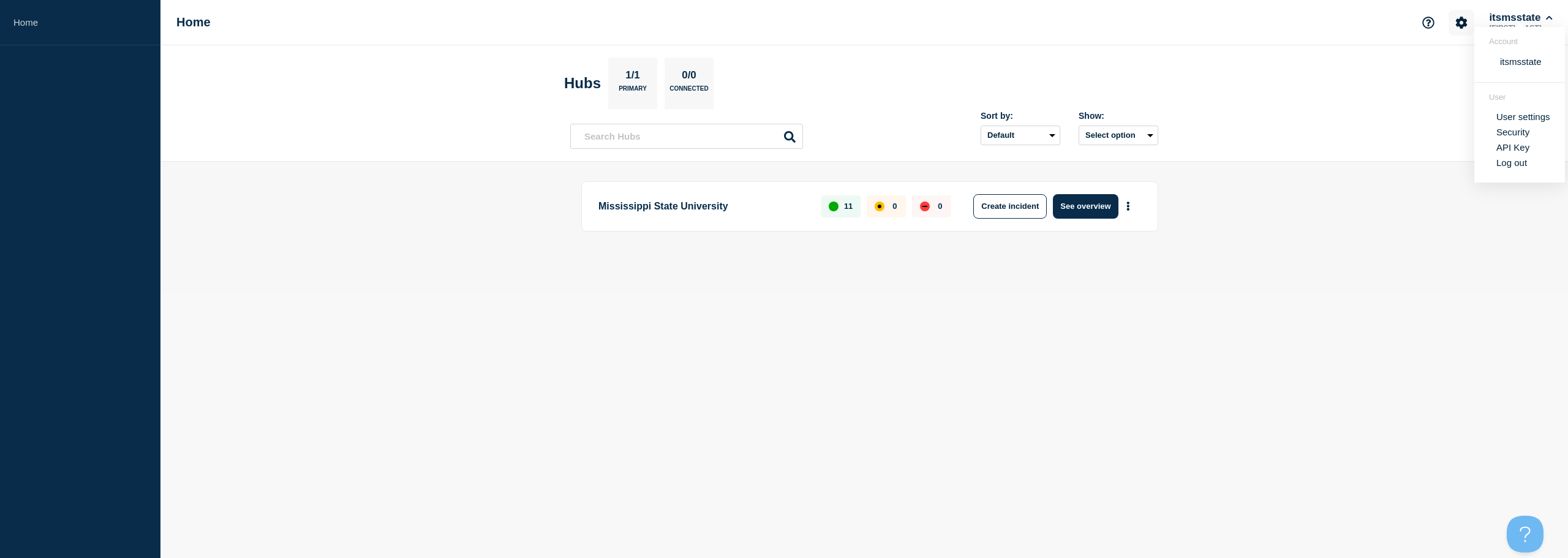 click 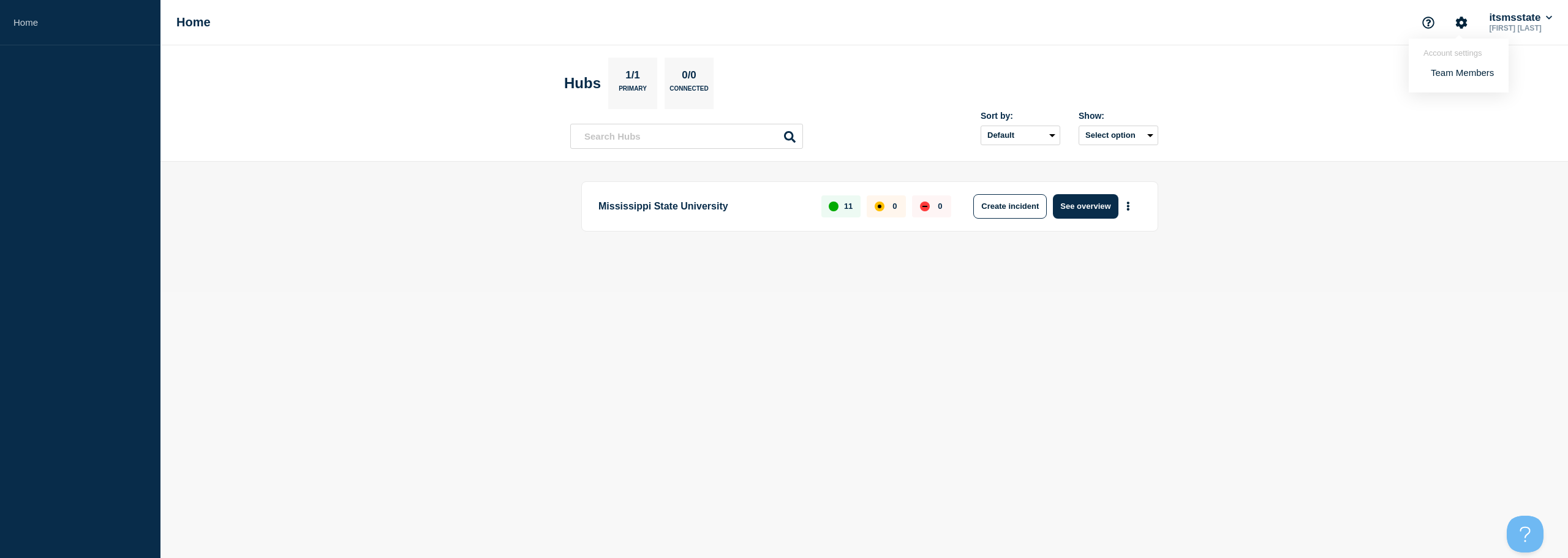 click on "Hubs 1/1 Primary 0/0 Connected Sort by:  Default Last added Last updated Most active A-Z Show:  Select option" at bounding box center (864, 104) 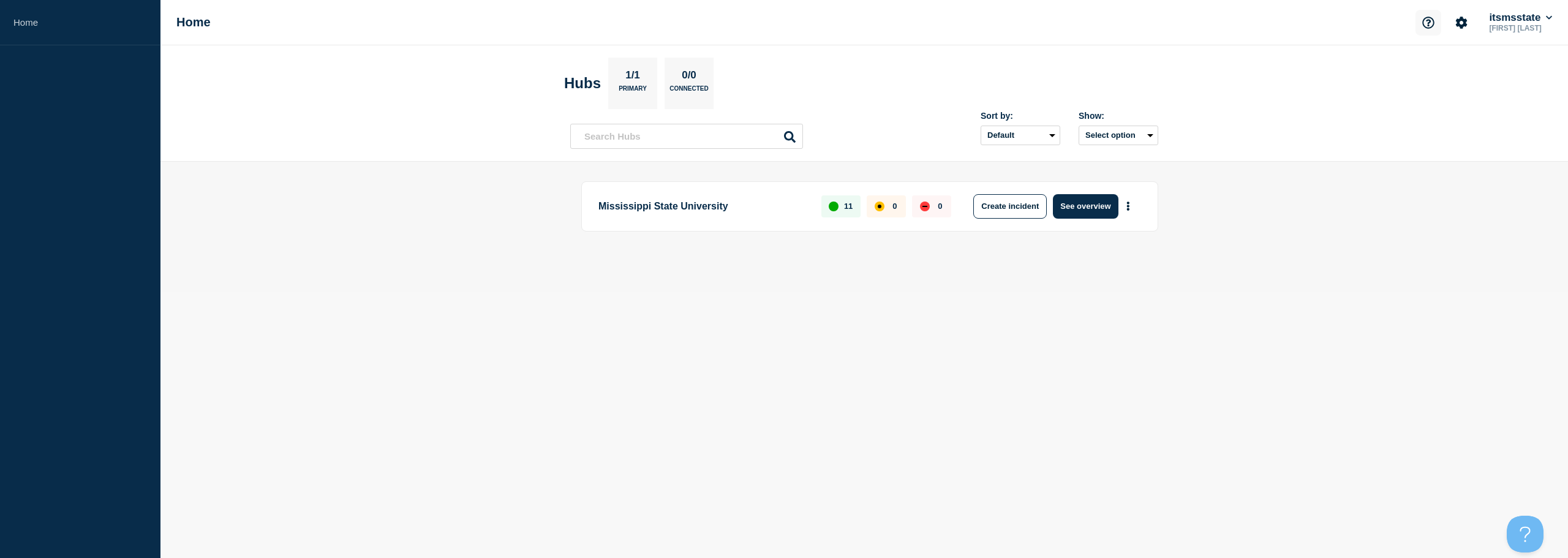 click 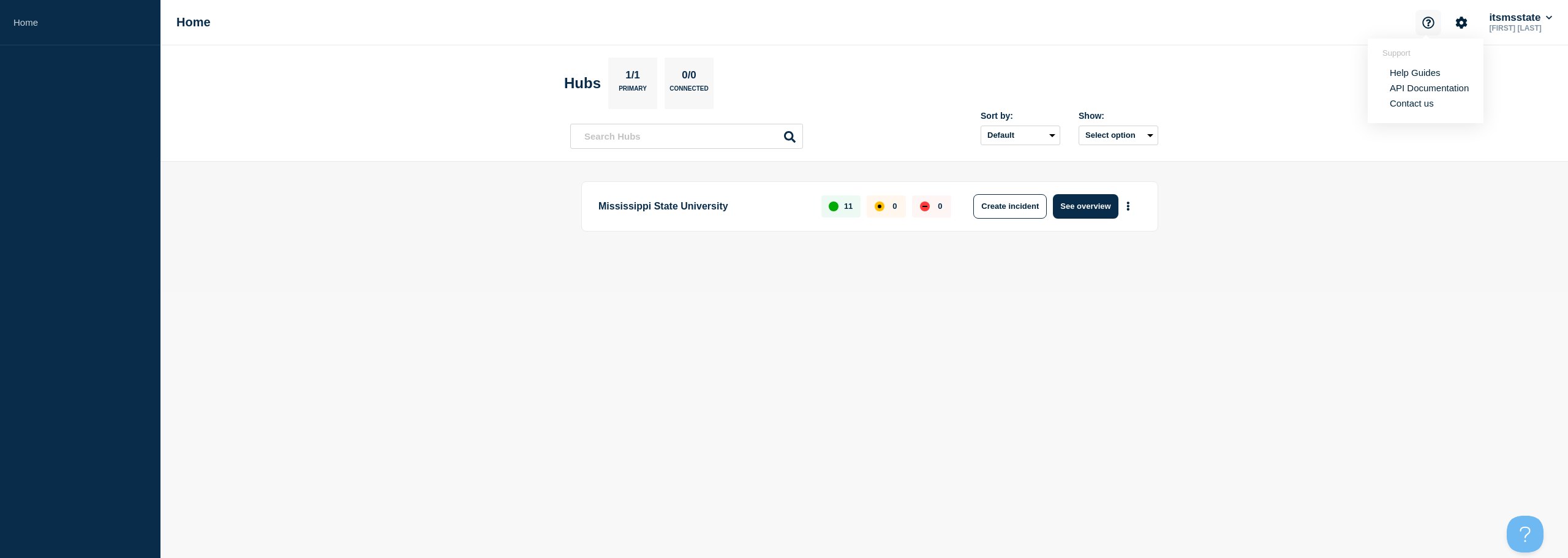click 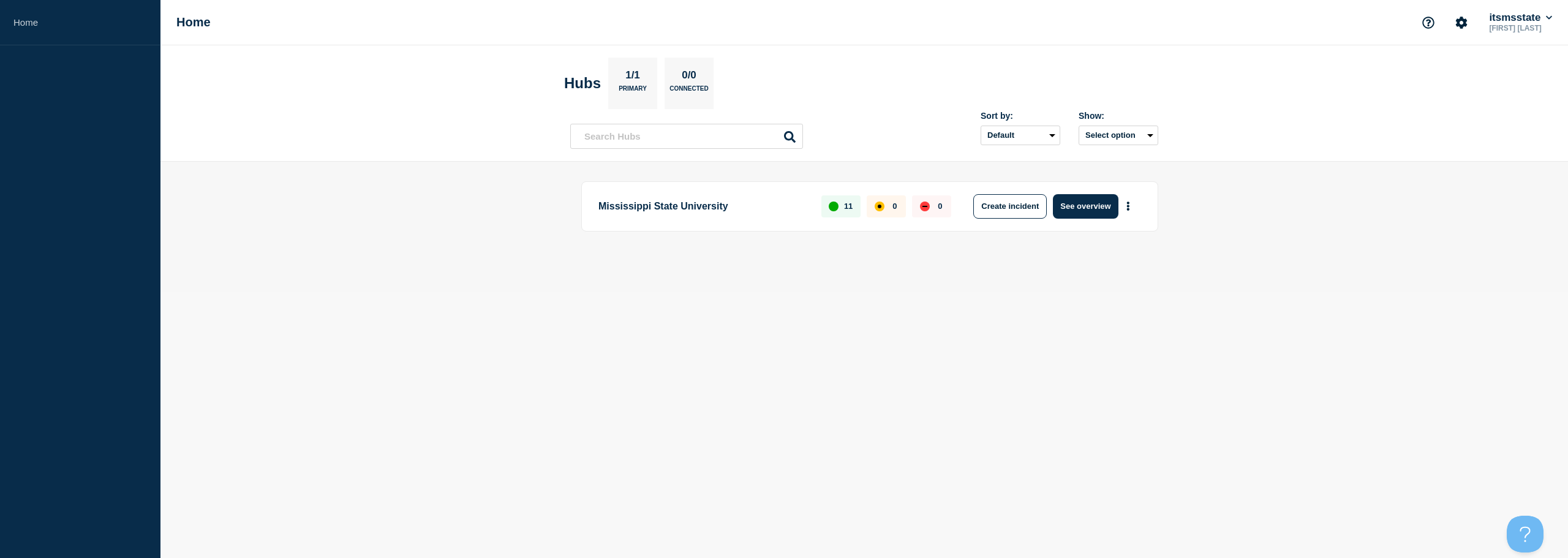click on "Mississippi State University" at bounding box center [703, 206] 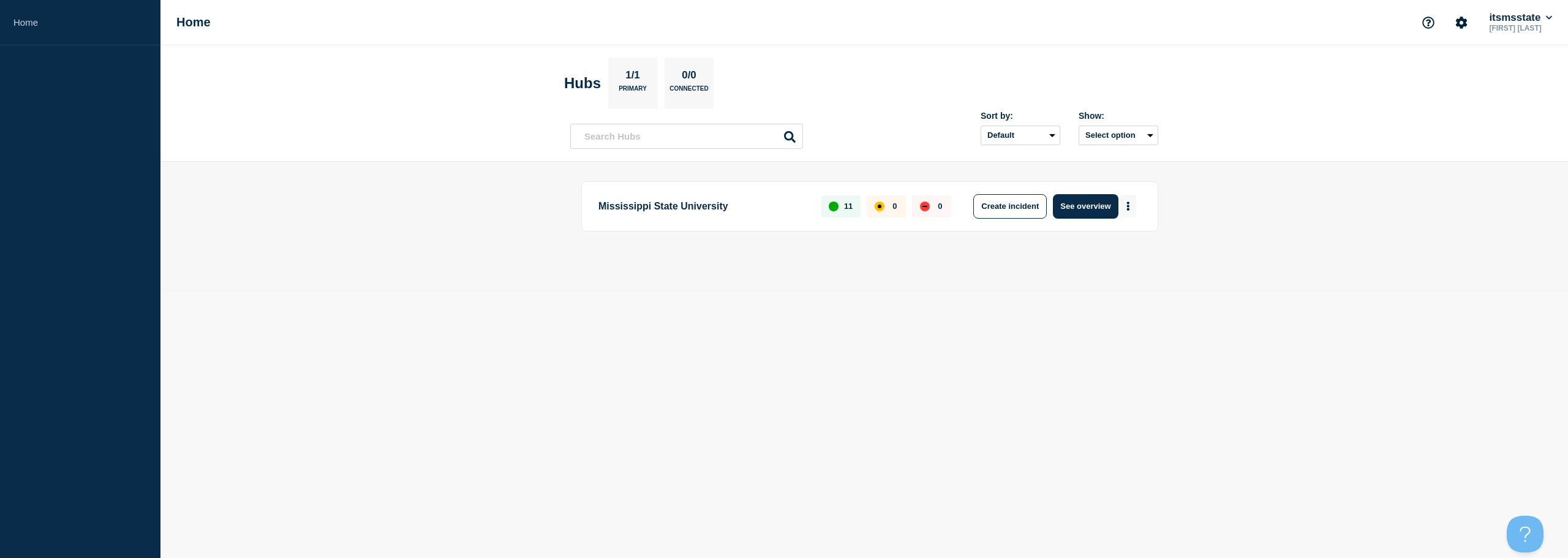 click 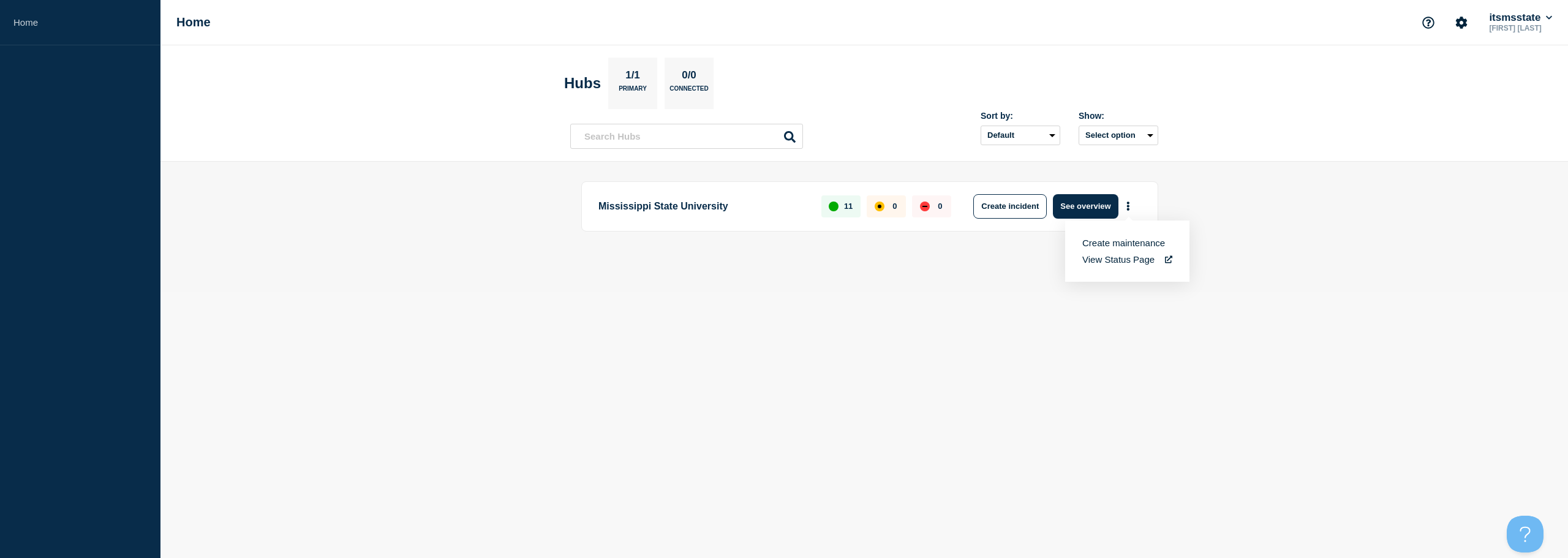 click on "Home Home itsmsstate  [FIRST] [LAST] Hubs 1/1 Primary 0/0 Connected Sort by:  Default Last added Last updated Most active A-Z Show:  Select option Mississippi State University 11 0 0 Create incident See overview
Create incident Create maintenance View Status Page" at bounding box center (784, 279) 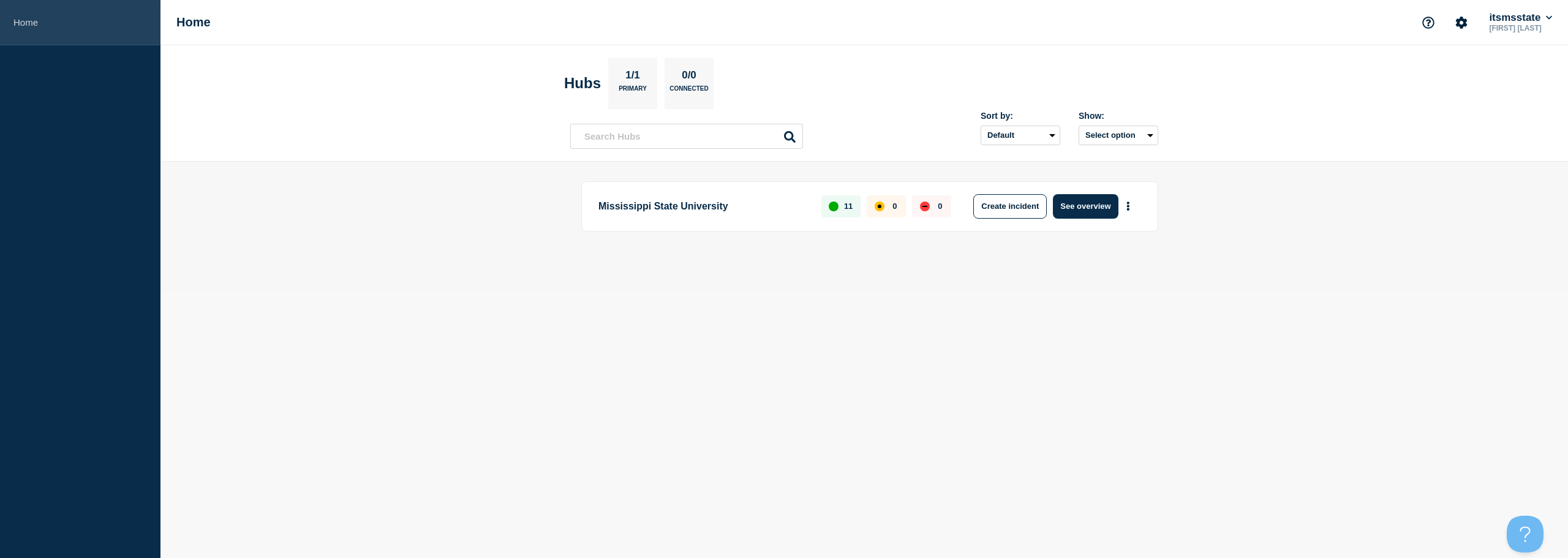 click on "Home" at bounding box center [80, 23] 